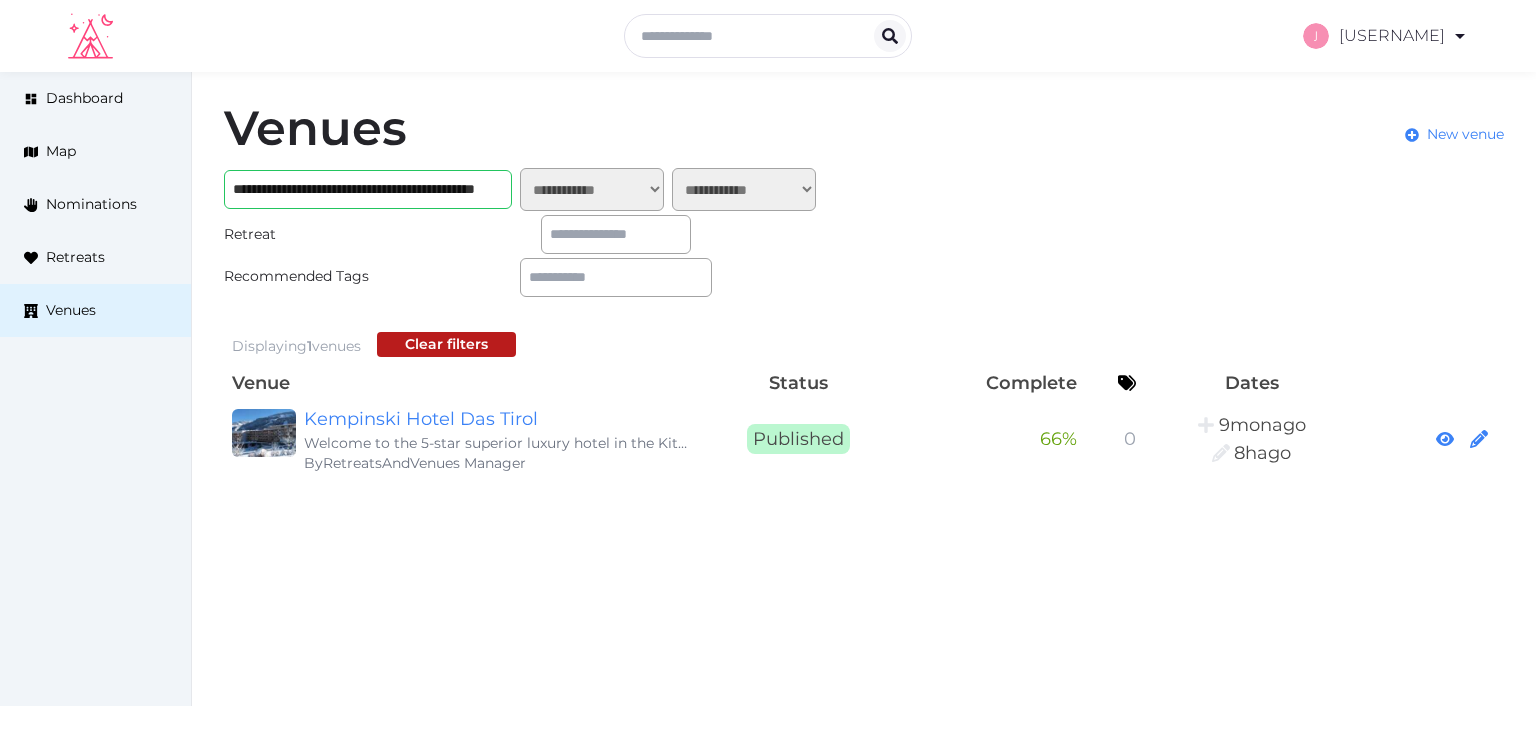 scroll, scrollTop: 0, scrollLeft: 0, axis: both 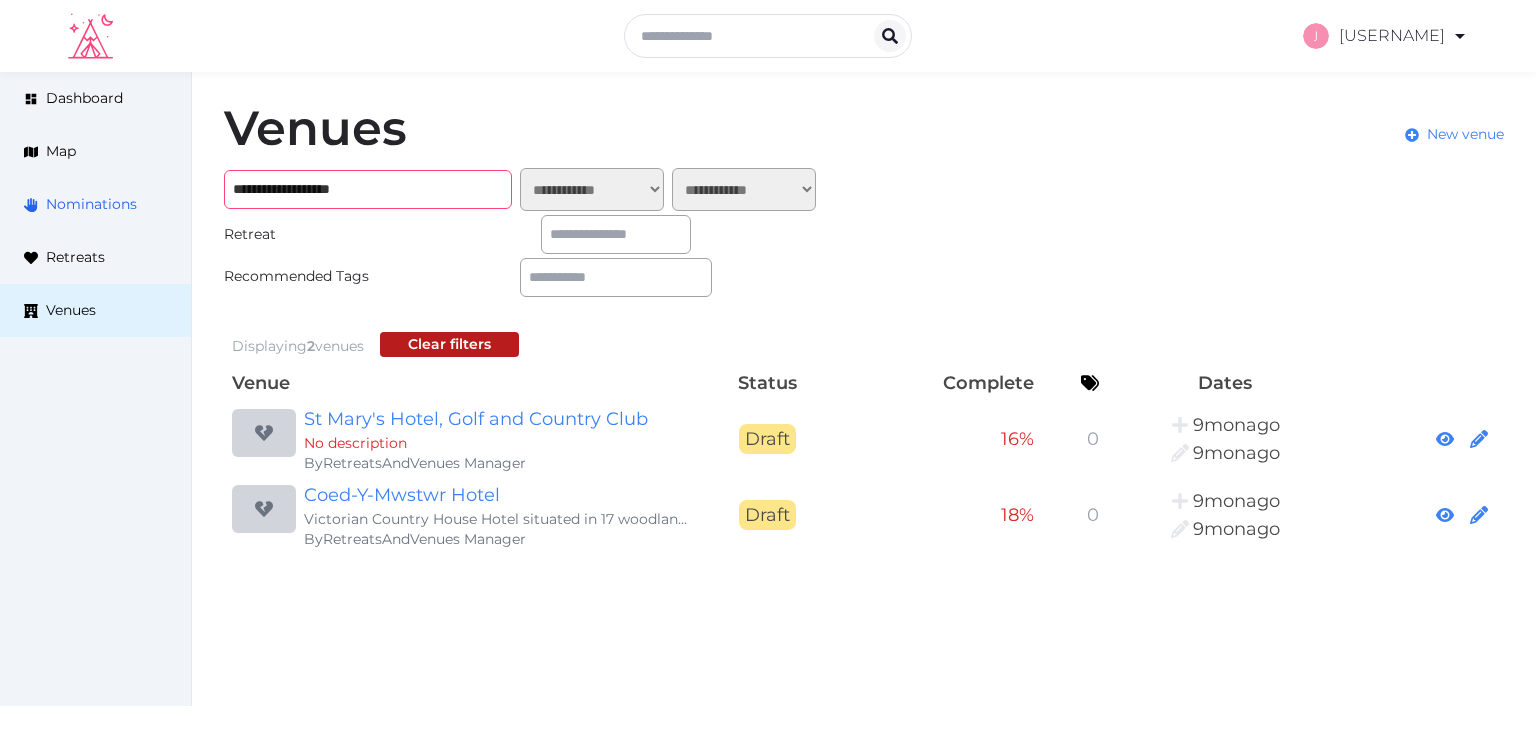 drag, startPoint x: 422, startPoint y: 184, endPoint x: 148, endPoint y: 181, distance: 274.01642 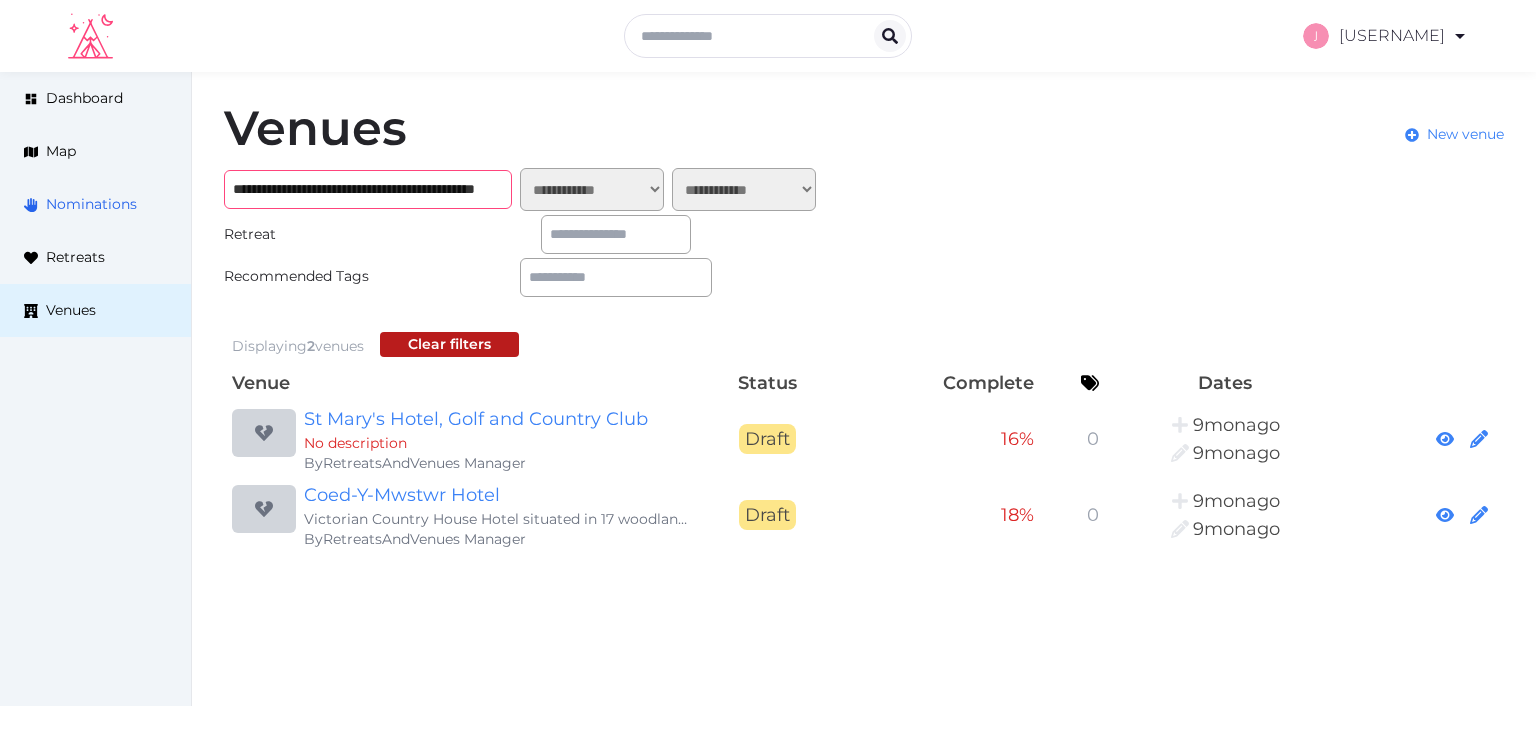 scroll, scrollTop: 0, scrollLeft: 144, axis: horizontal 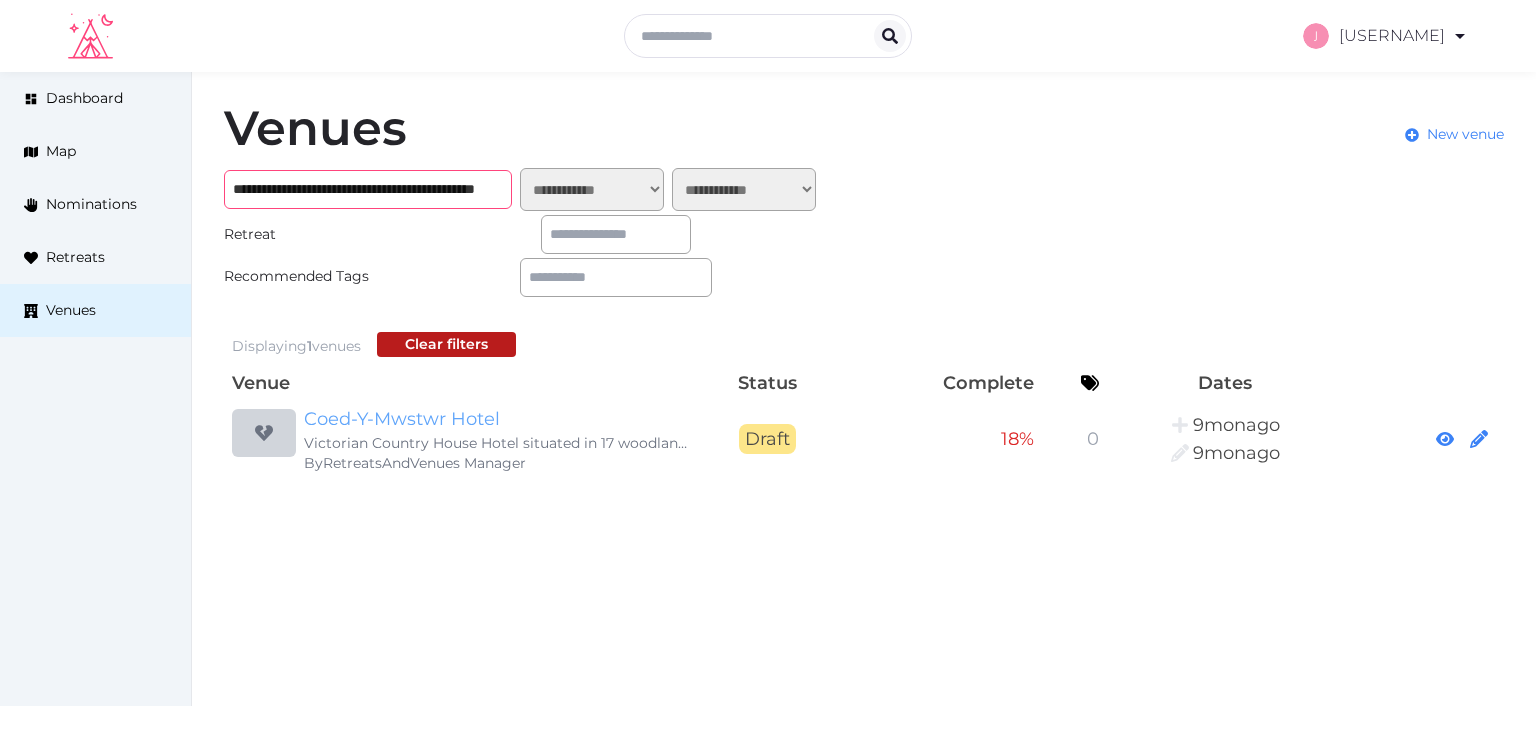 type on "**********" 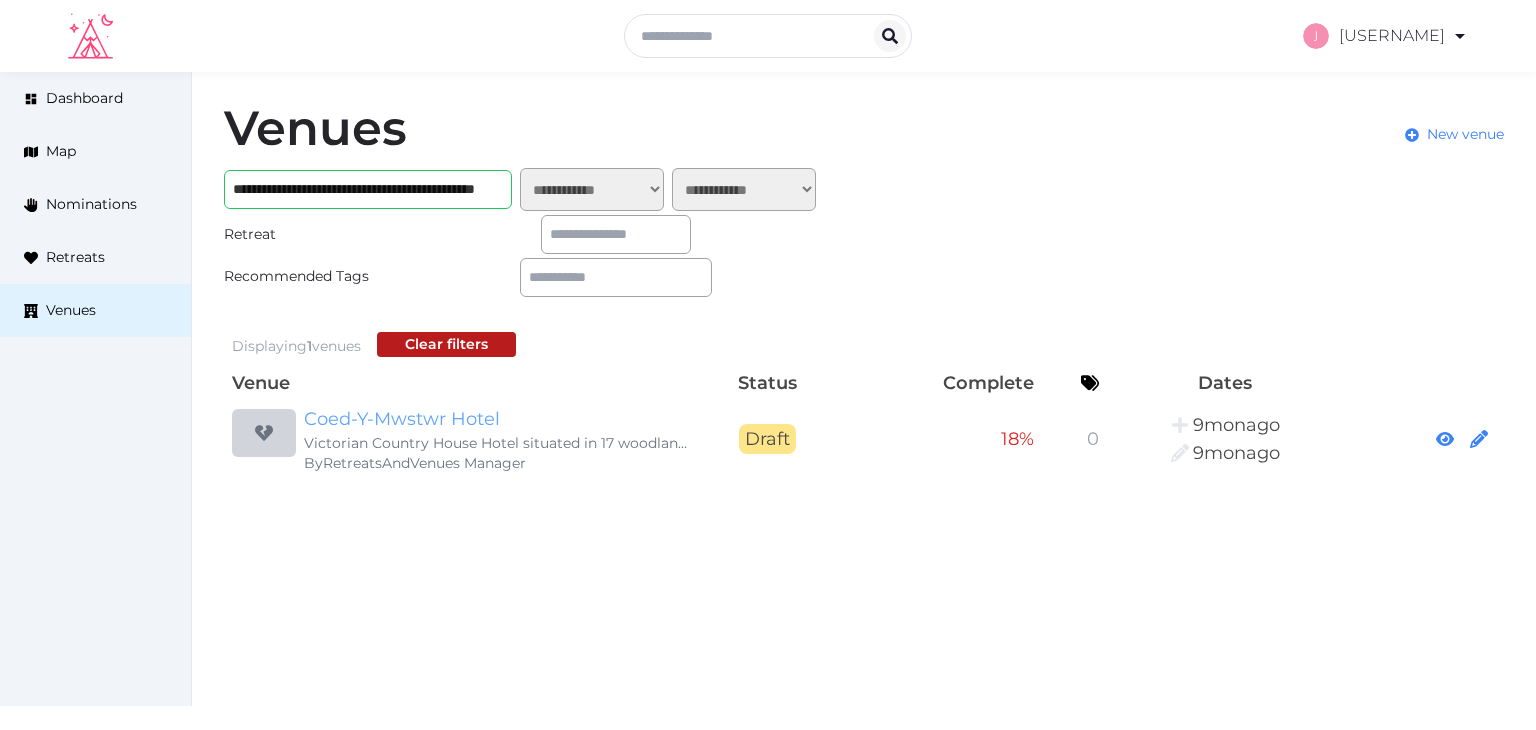 scroll, scrollTop: 0, scrollLeft: 0, axis: both 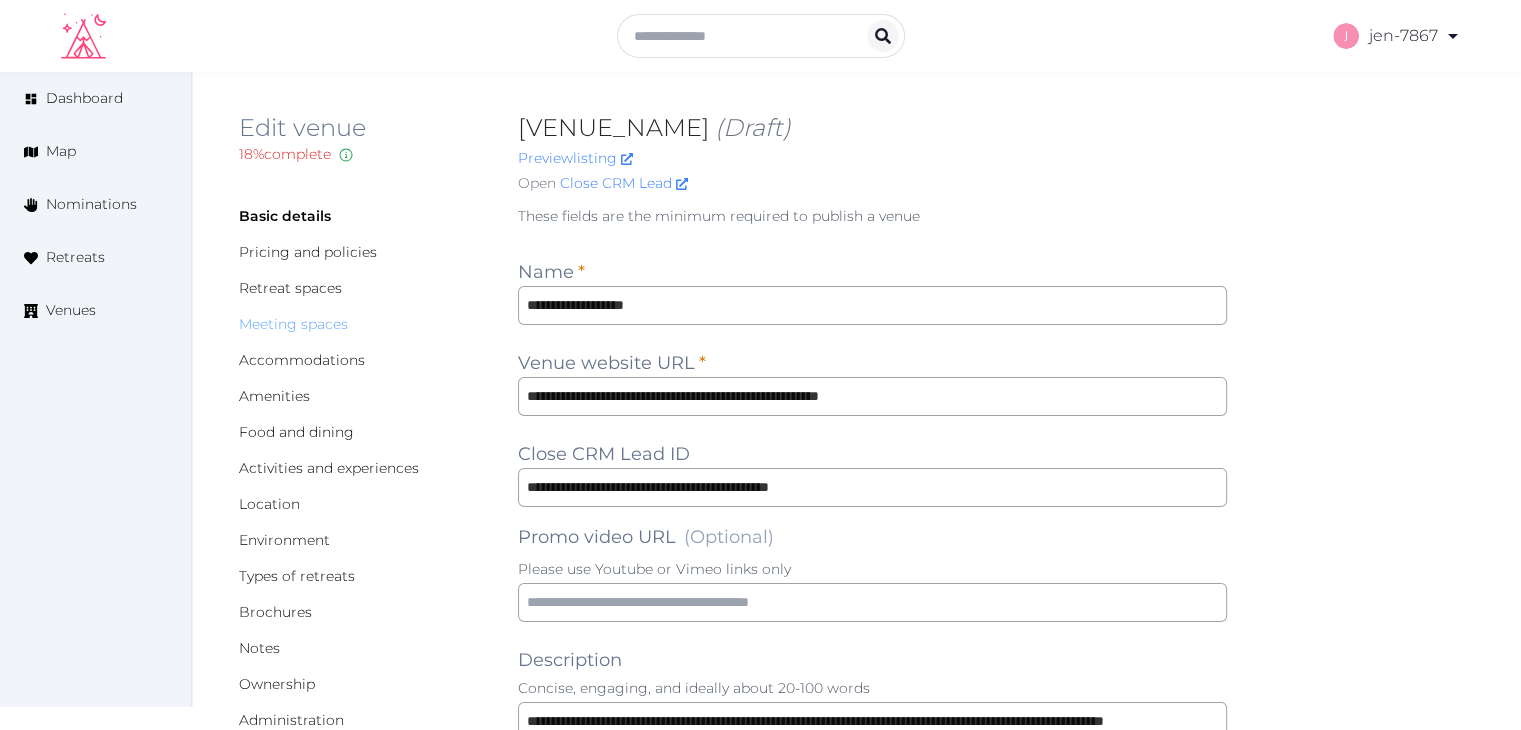 click on "Meeting spaces" at bounding box center (293, 324) 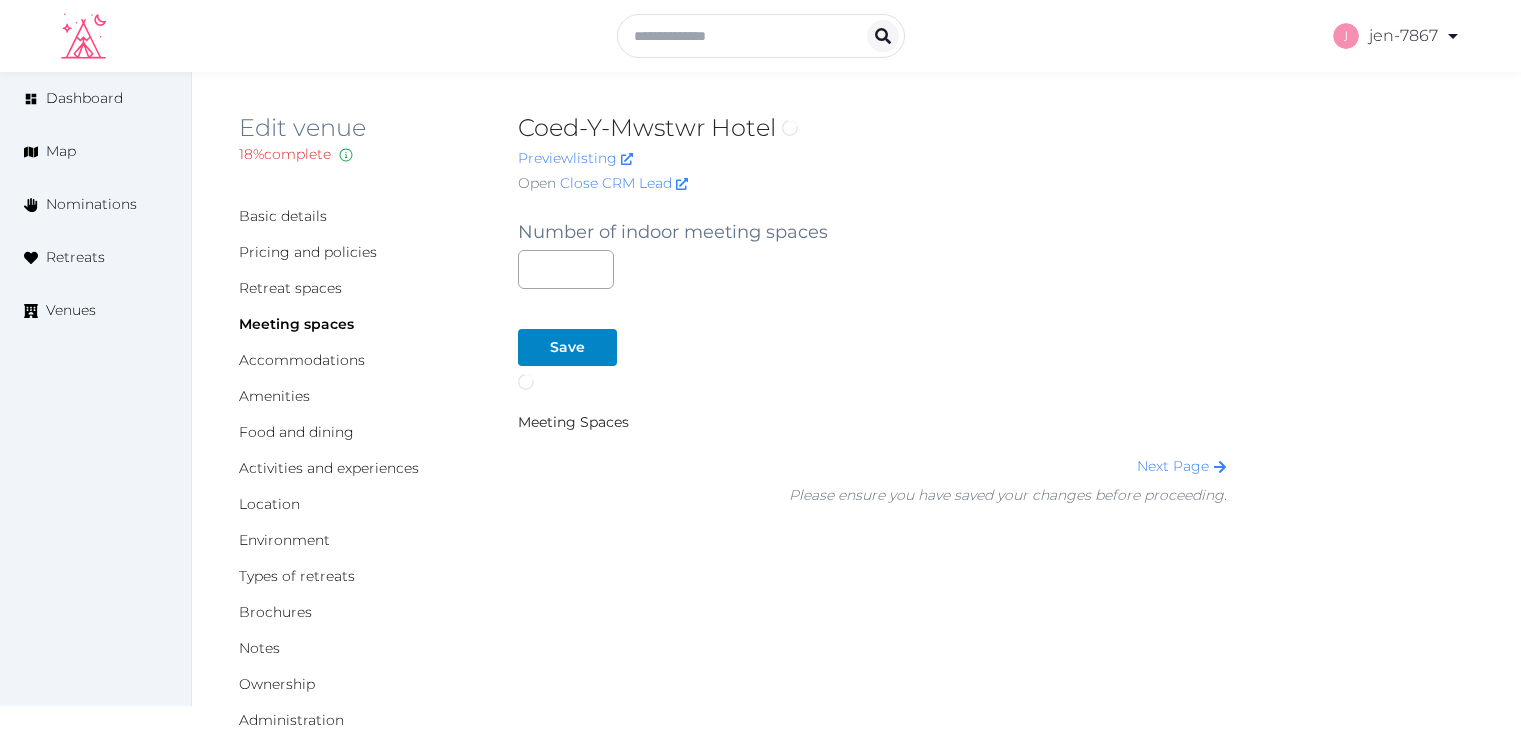 scroll, scrollTop: 0, scrollLeft: 0, axis: both 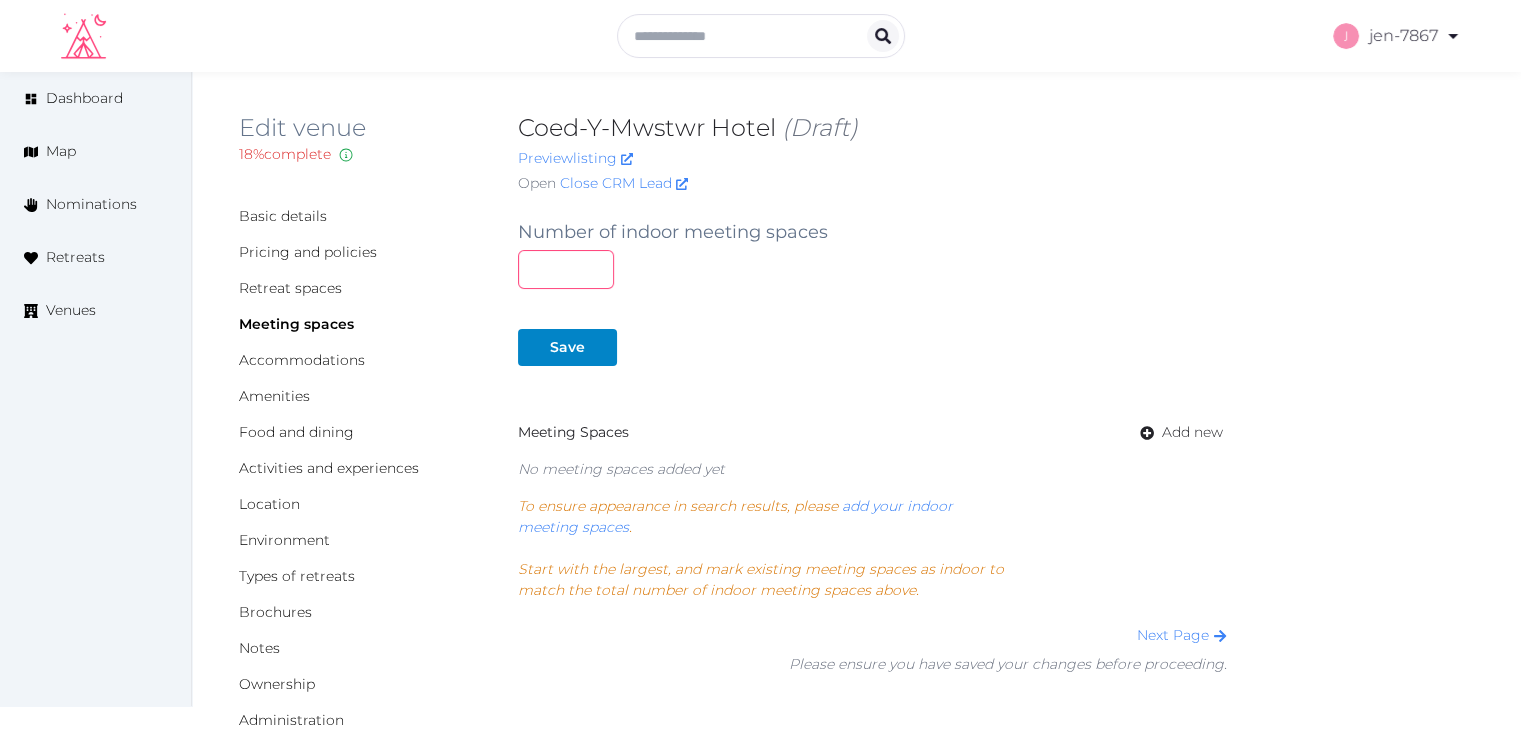 drag, startPoint x: 535, startPoint y: 276, endPoint x: 508, endPoint y: 268, distance: 28.160255 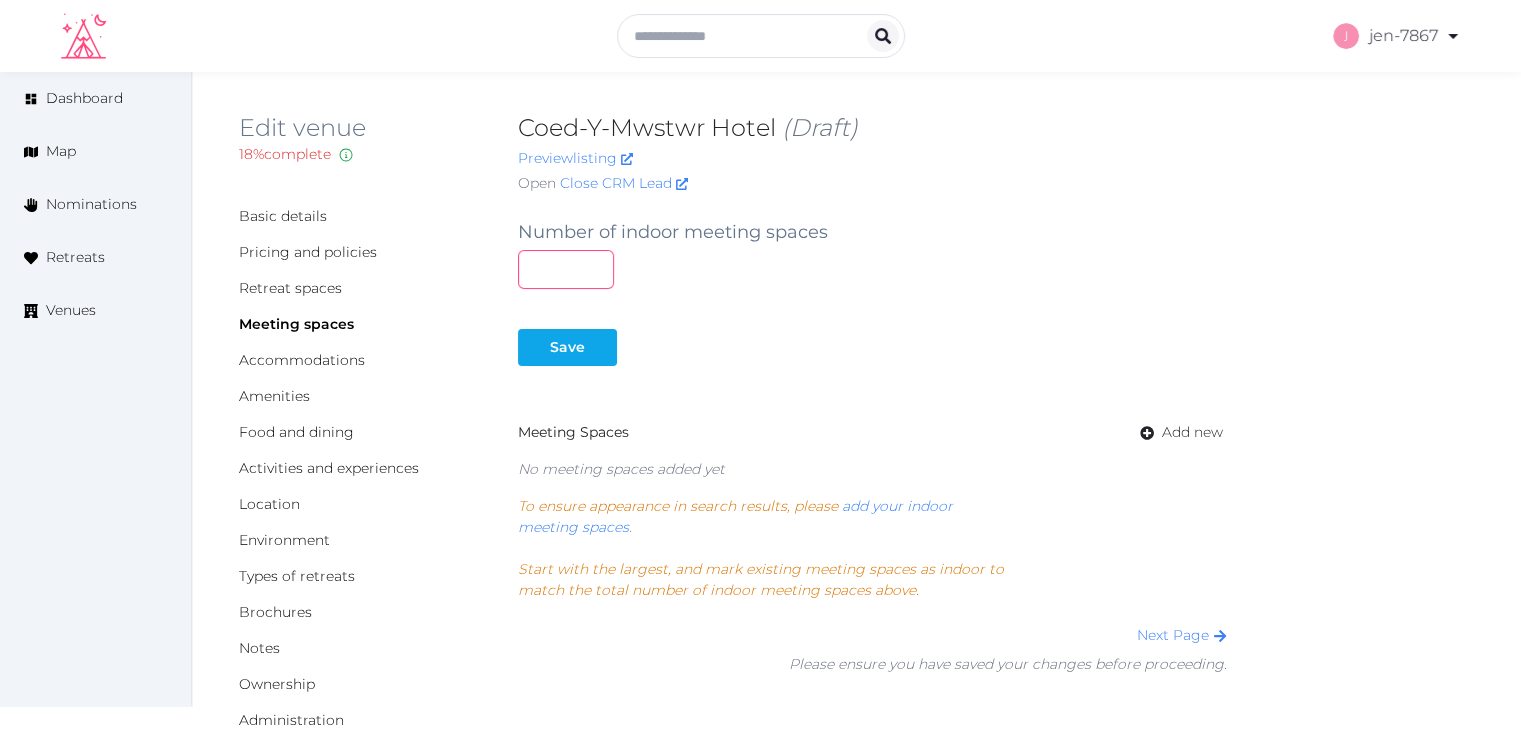 type on "*" 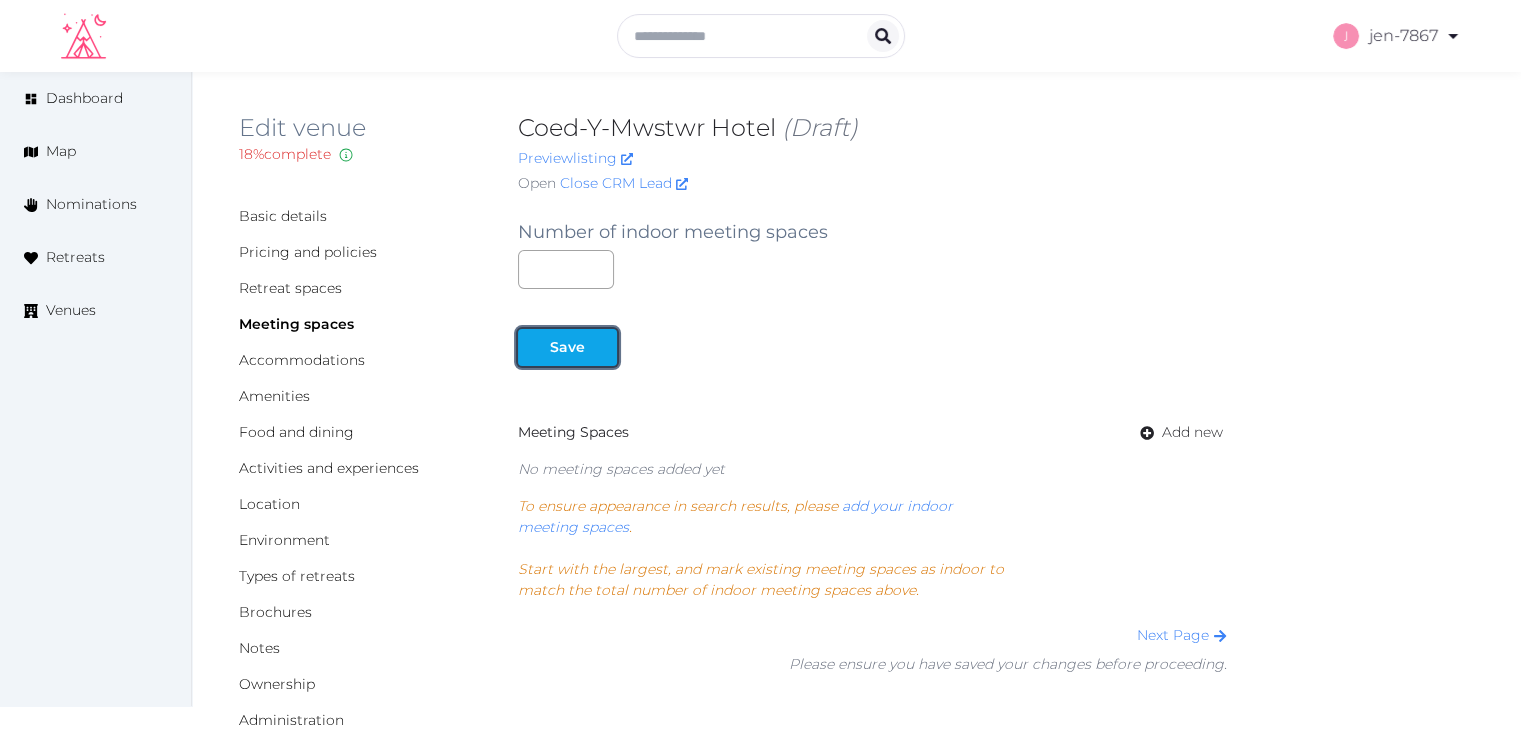 click on "Save" at bounding box center [567, 347] 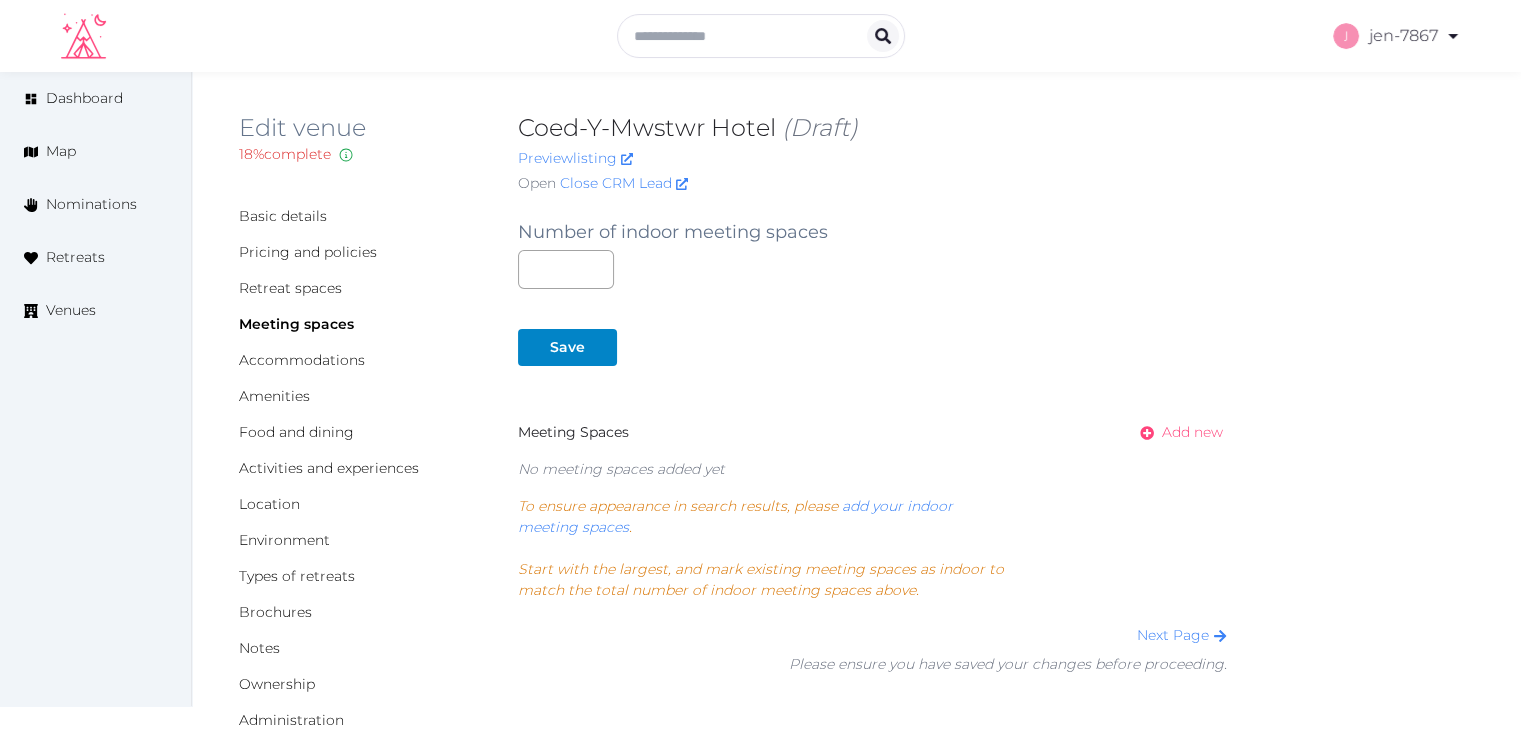 click on "Add new" at bounding box center [1192, 432] 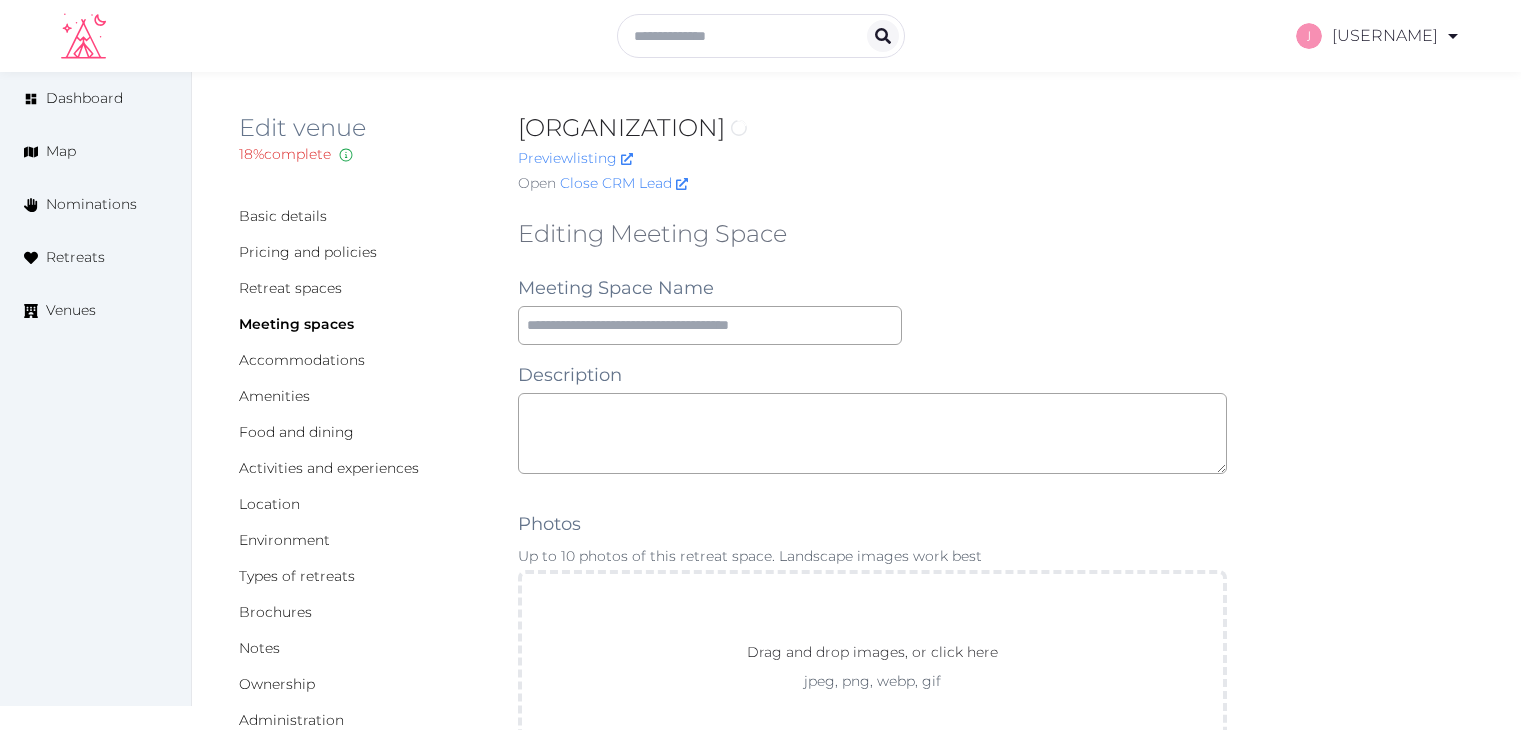 scroll, scrollTop: 0, scrollLeft: 0, axis: both 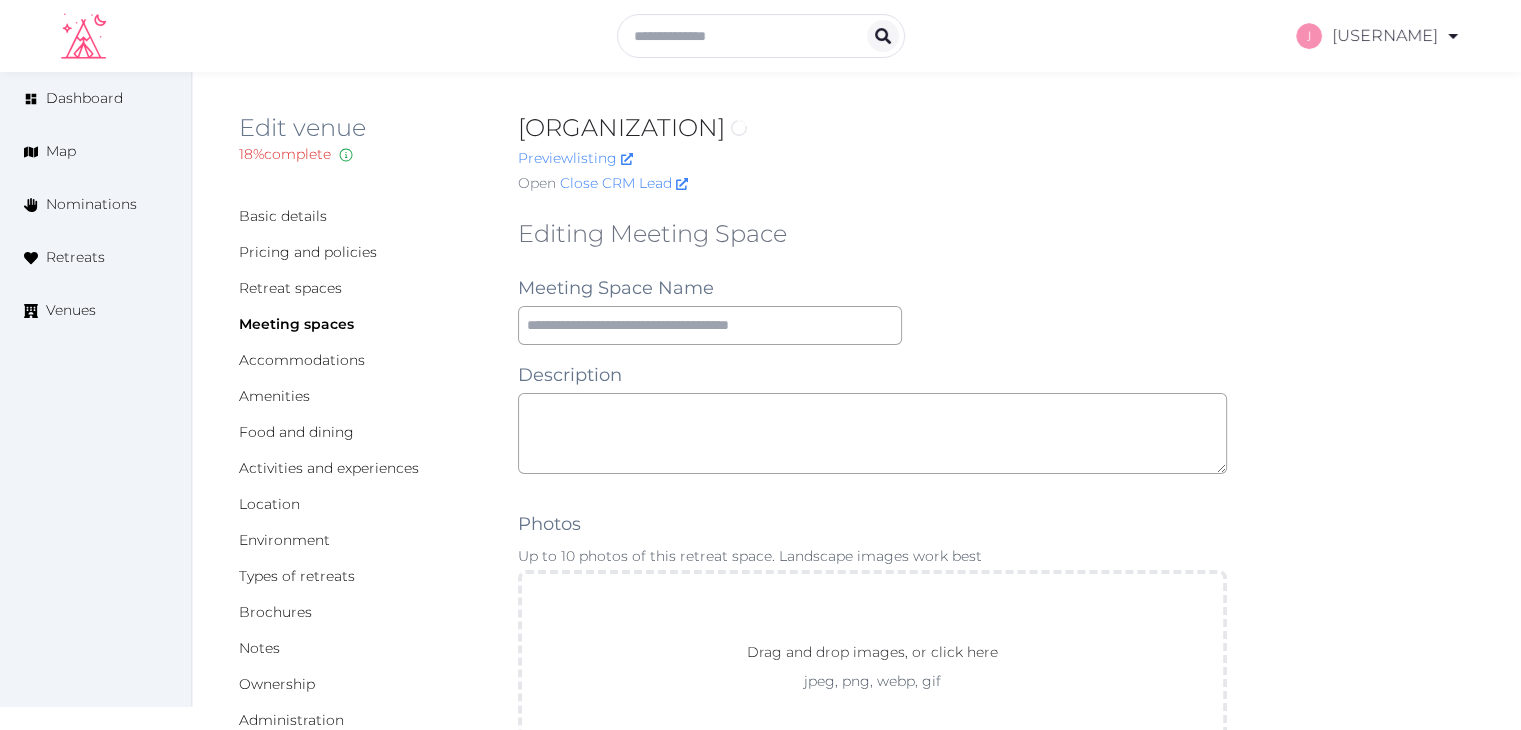 click on "Editing Meeting Space  Meeting Space Name Description Photos Up to 10 photos of this retreat space. Landscape images work best Drag and drop images, or click here jpeg, png, webp, gif
To pick up a draggable item, press the space bar.
While dragging, use the arrow keys to move the item.
Press space again to drop the item in its new position, or press escape to cancel.
Environment Indoor Outdoor uncovered Outdoor covered Outdoor with optional covering Clear Capacity in various setups The maximum number of people that can be accommodated each layout. Leave blank if not applicable. Reception Theater Classroom Banquet Rounds Boardroom Yoga Space Size (m²) Space Types Working and presenting Breakout Rooms Co-Working Stations Meeting Room Stage Workshop Outdoor Beach Dance Floor Dining Area Fire Pit Grassy Area Kitchen Meditation Space Multi-Functional Living Area (w/ couches) Patio Outdoor Space Theatre Wedding Hall Yoga Space Indoor Dance Floor Dining Area Kitchen Theatre Meditation Space Gym Spa" at bounding box center (872, 1346) 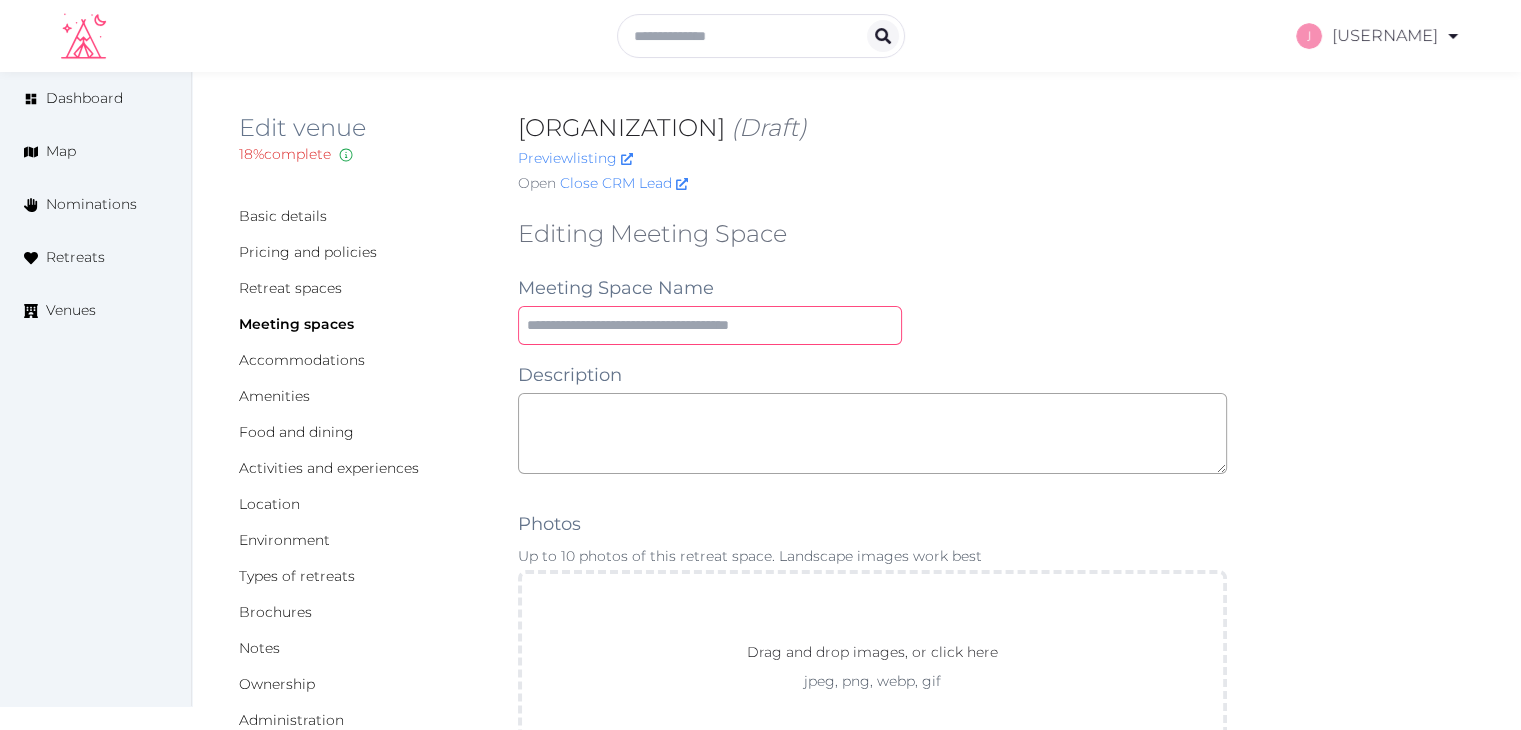 click at bounding box center (710, 325) 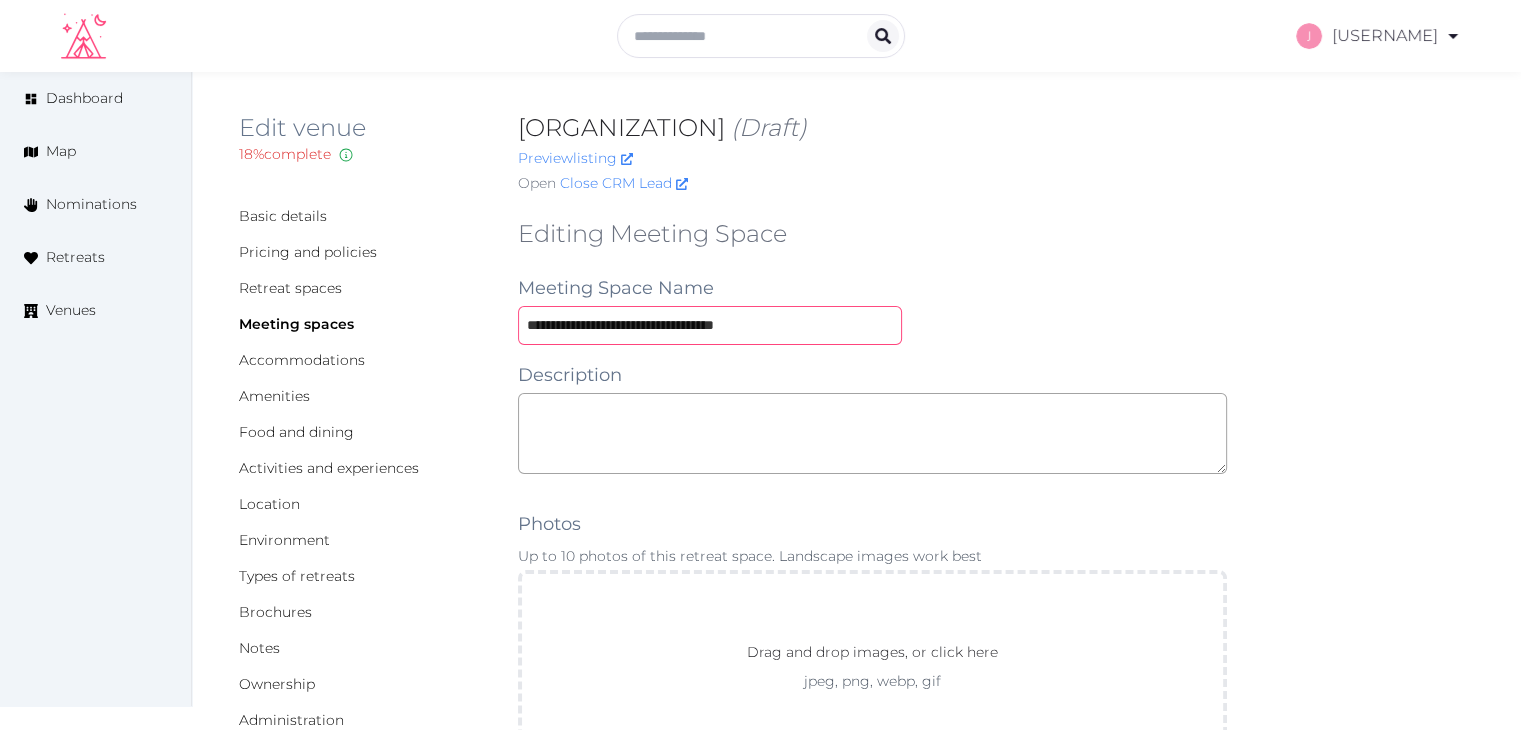 drag, startPoint x: 596, startPoint y: 325, endPoint x: 876, endPoint y: 333, distance: 280.11426 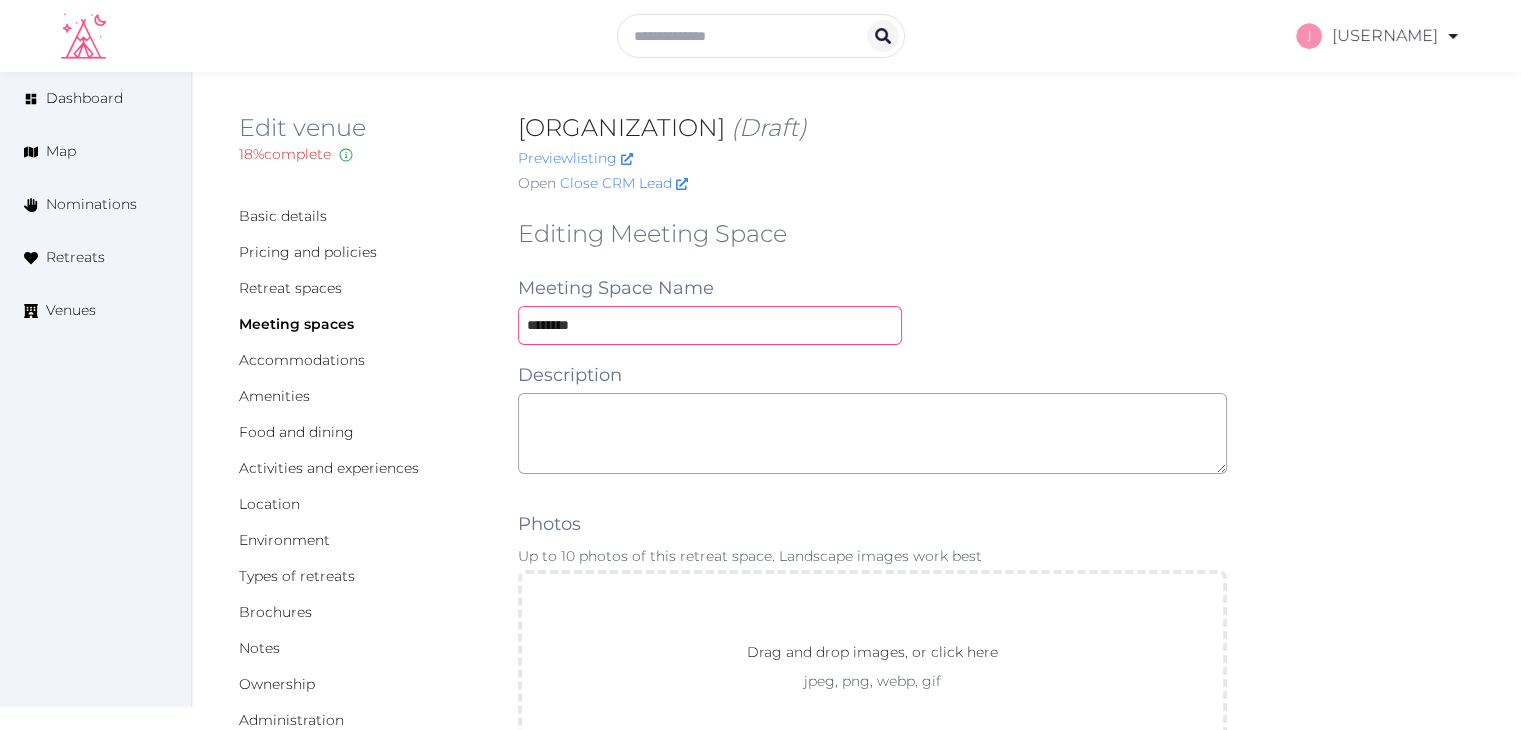 scroll, scrollTop: 500, scrollLeft: 0, axis: vertical 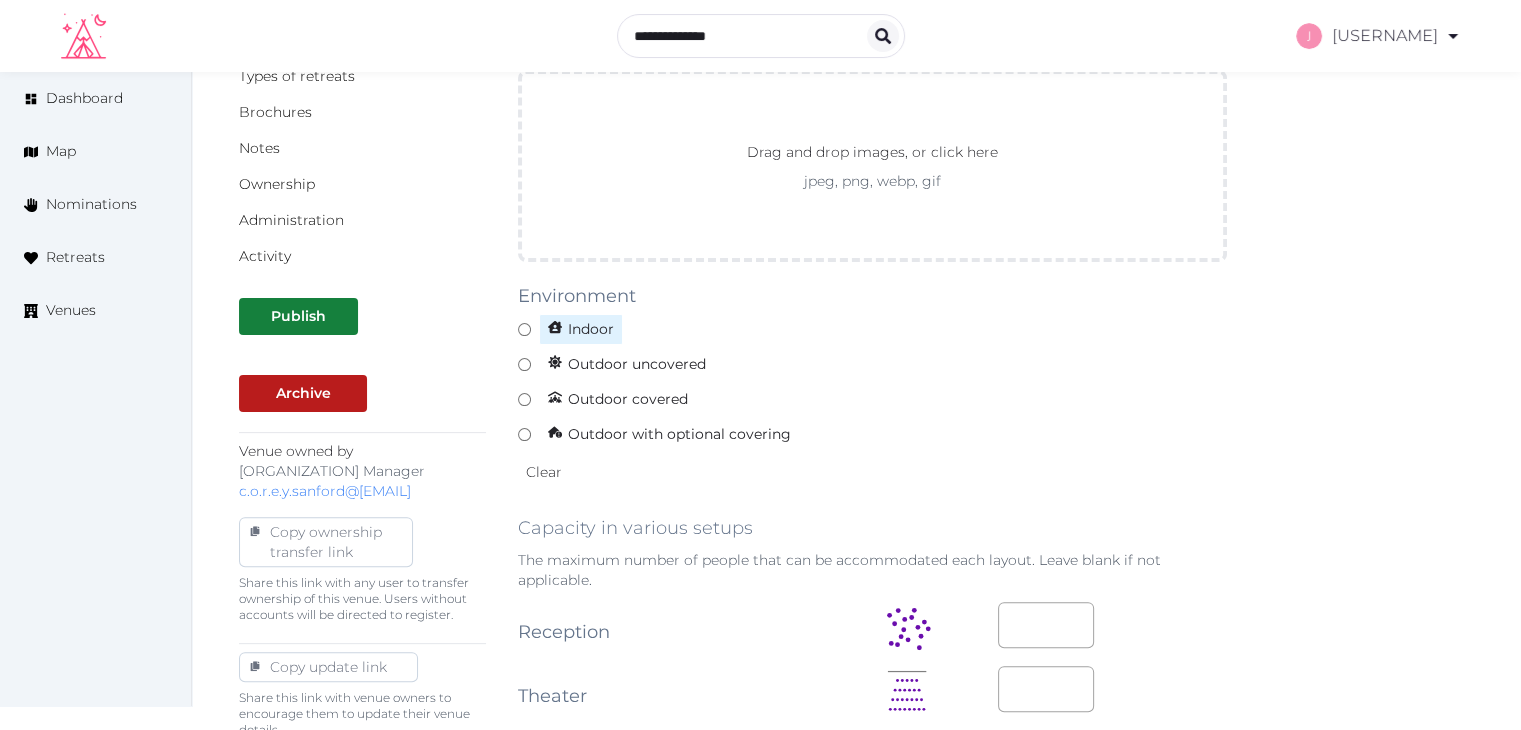 type on "********" 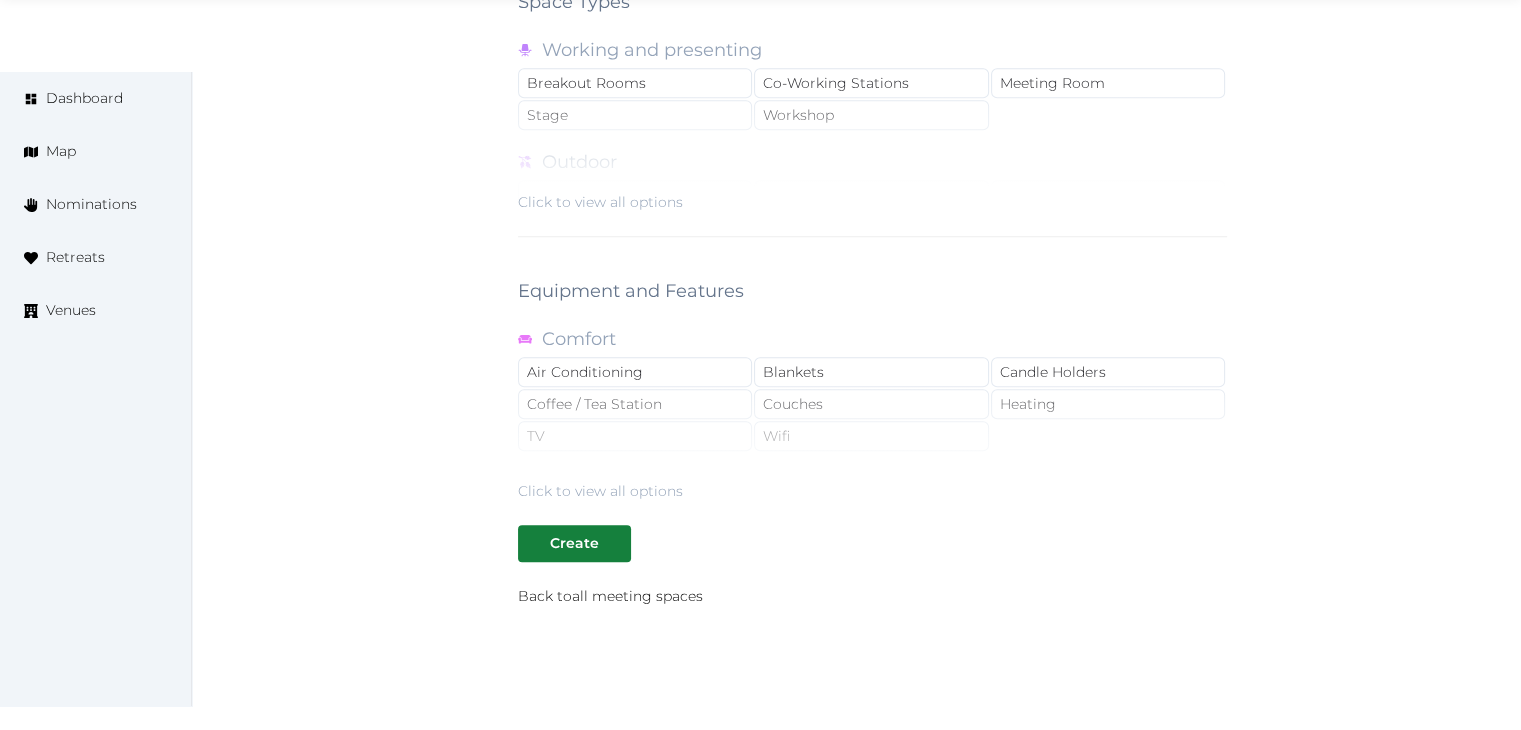 scroll, scrollTop: 1700, scrollLeft: 0, axis: vertical 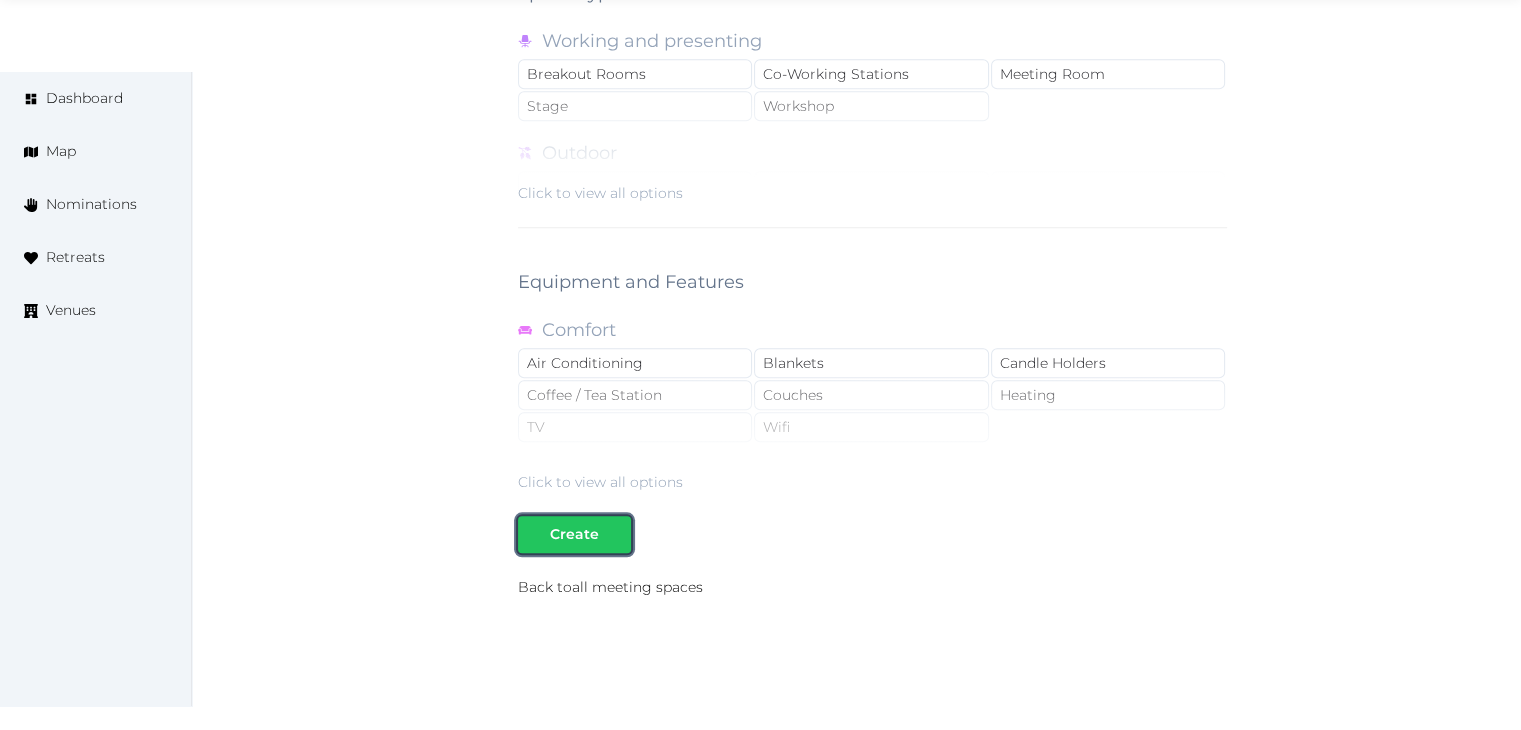 click on "Create" at bounding box center (574, 534) 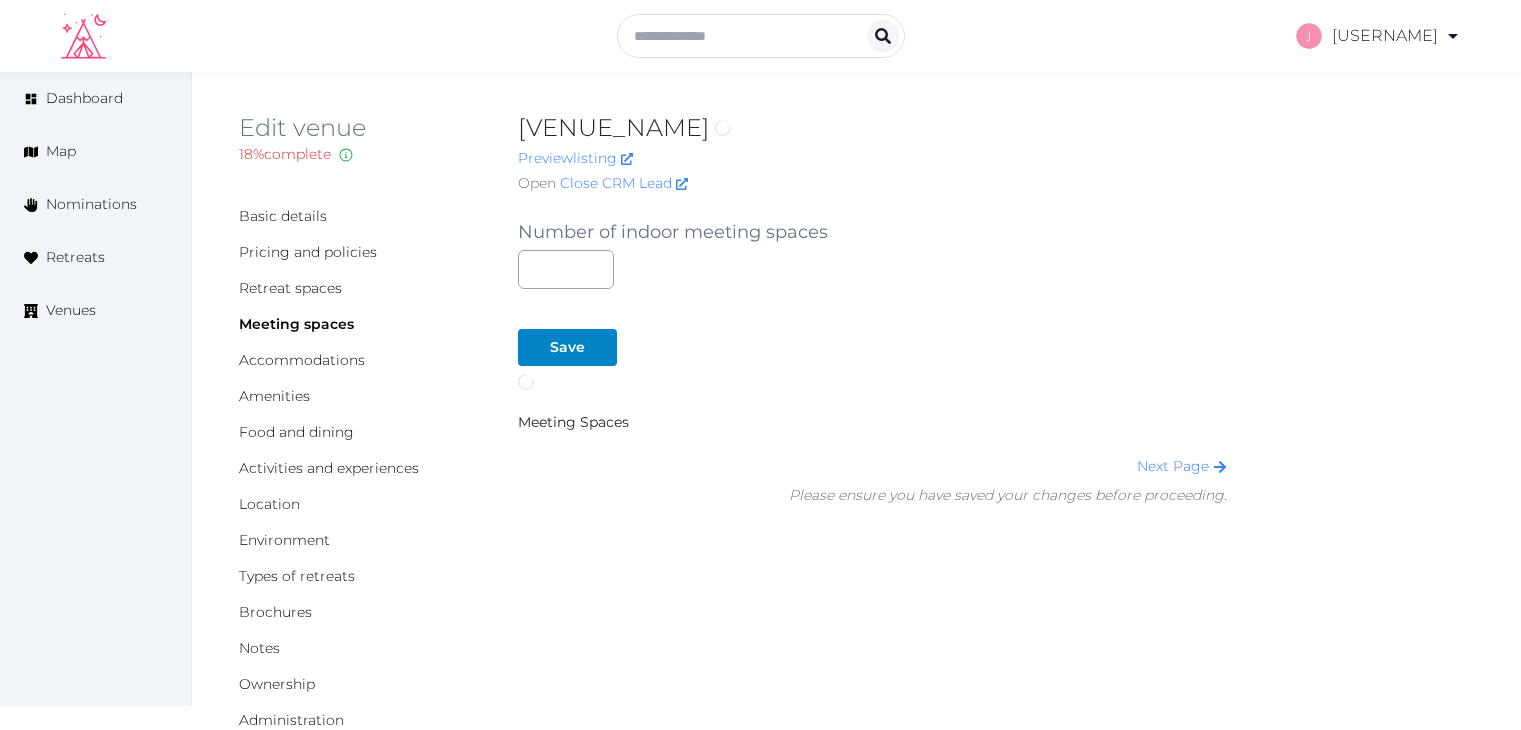 scroll, scrollTop: 0, scrollLeft: 0, axis: both 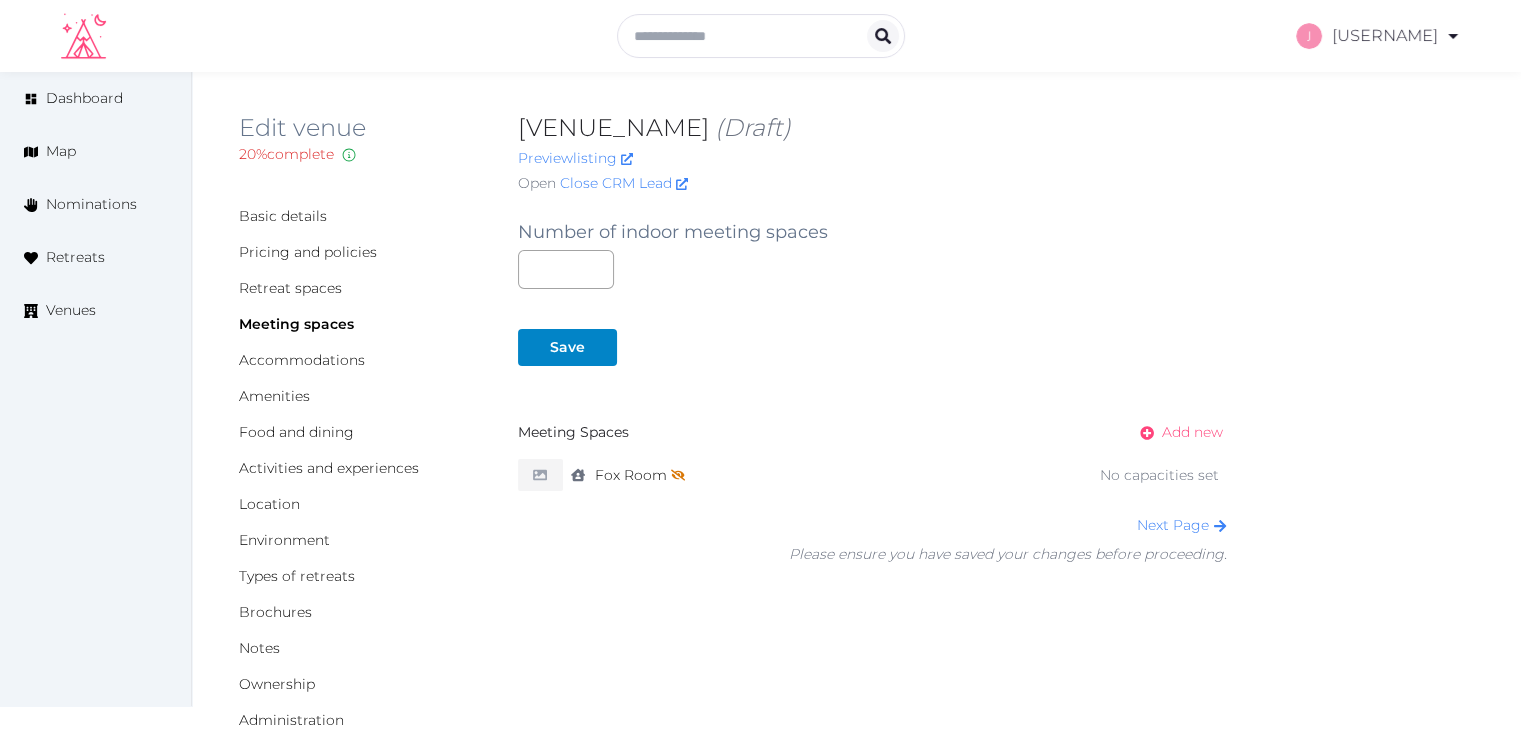 click on "Add new" at bounding box center [1192, 432] 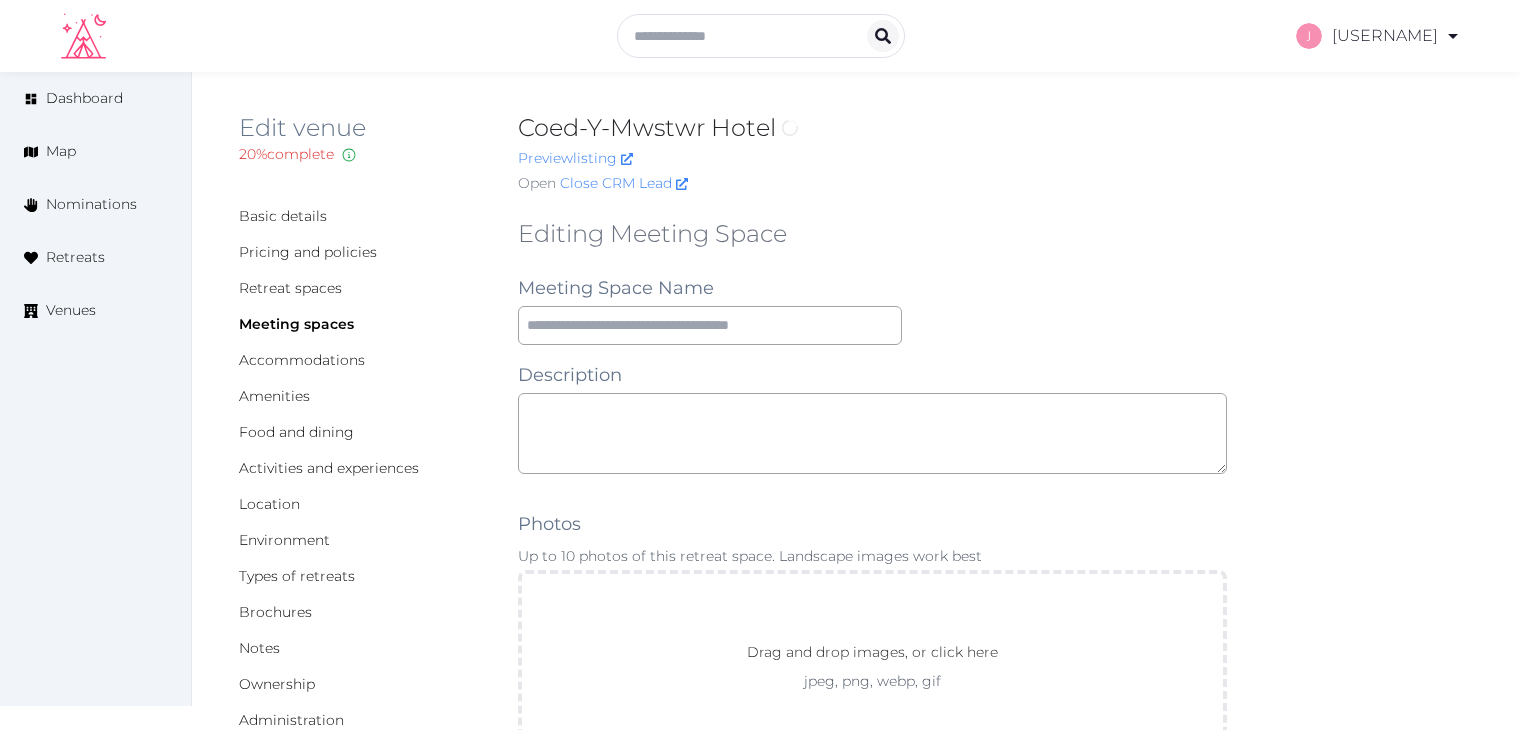 scroll, scrollTop: 0, scrollLeft: 0, axis: both 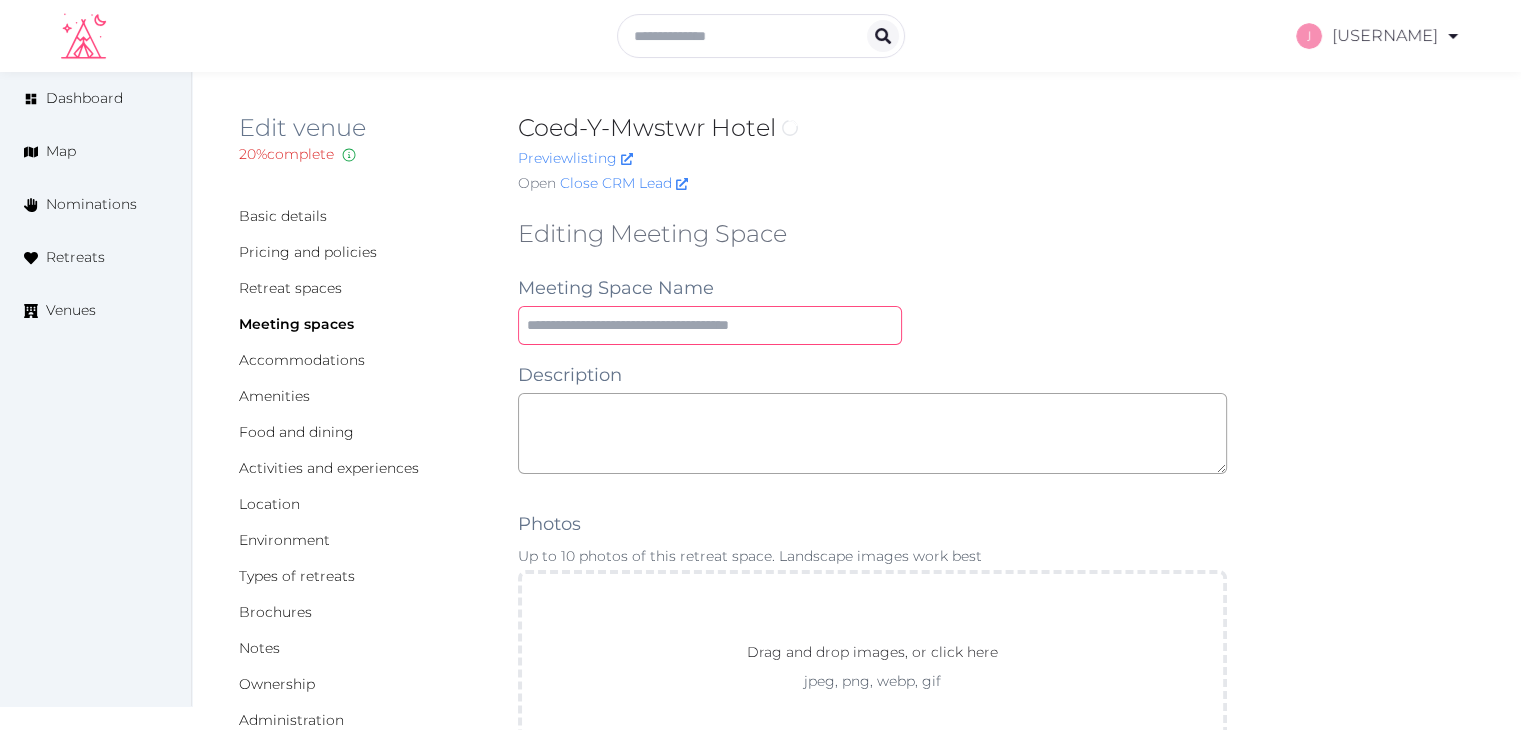click at bounding box center (710, 325) 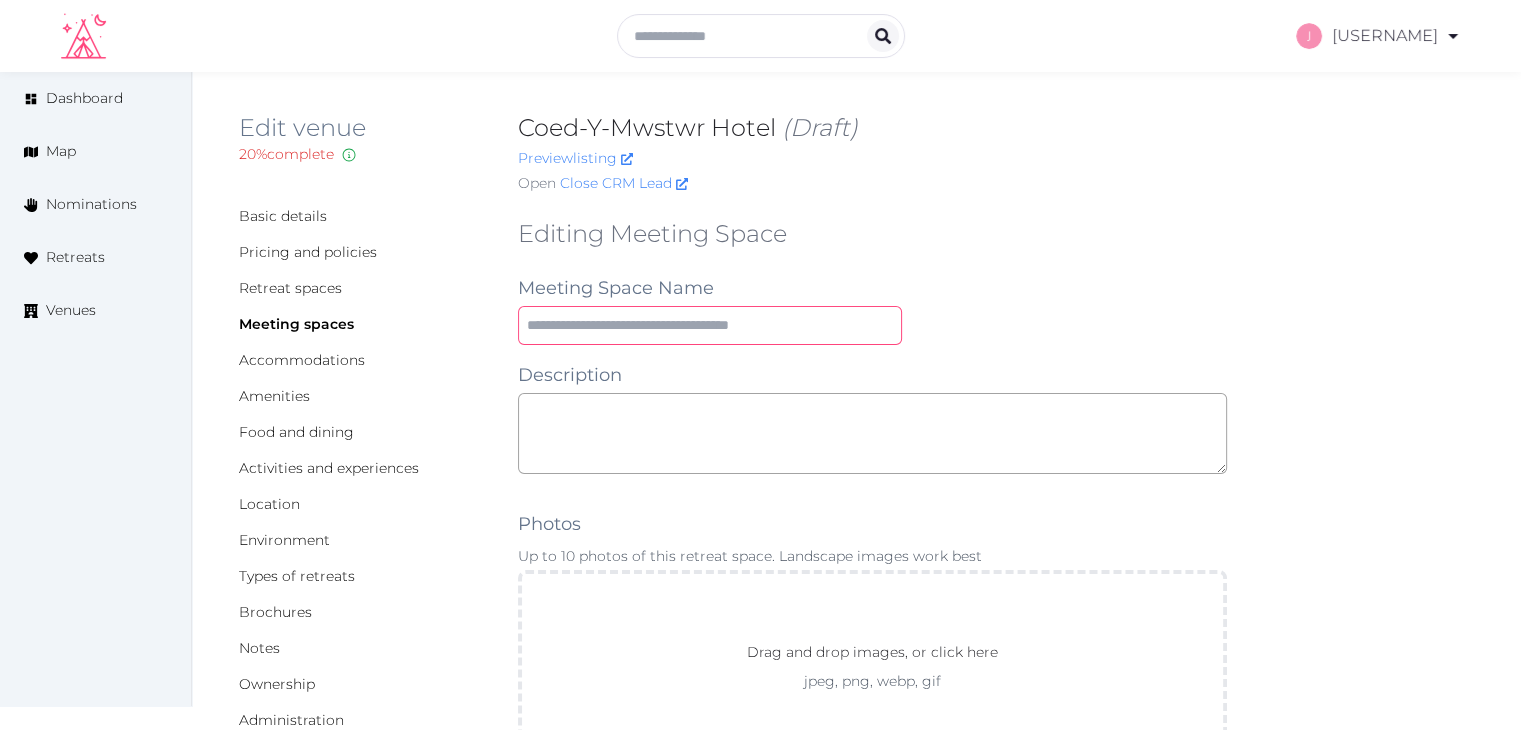 paste on "**********" 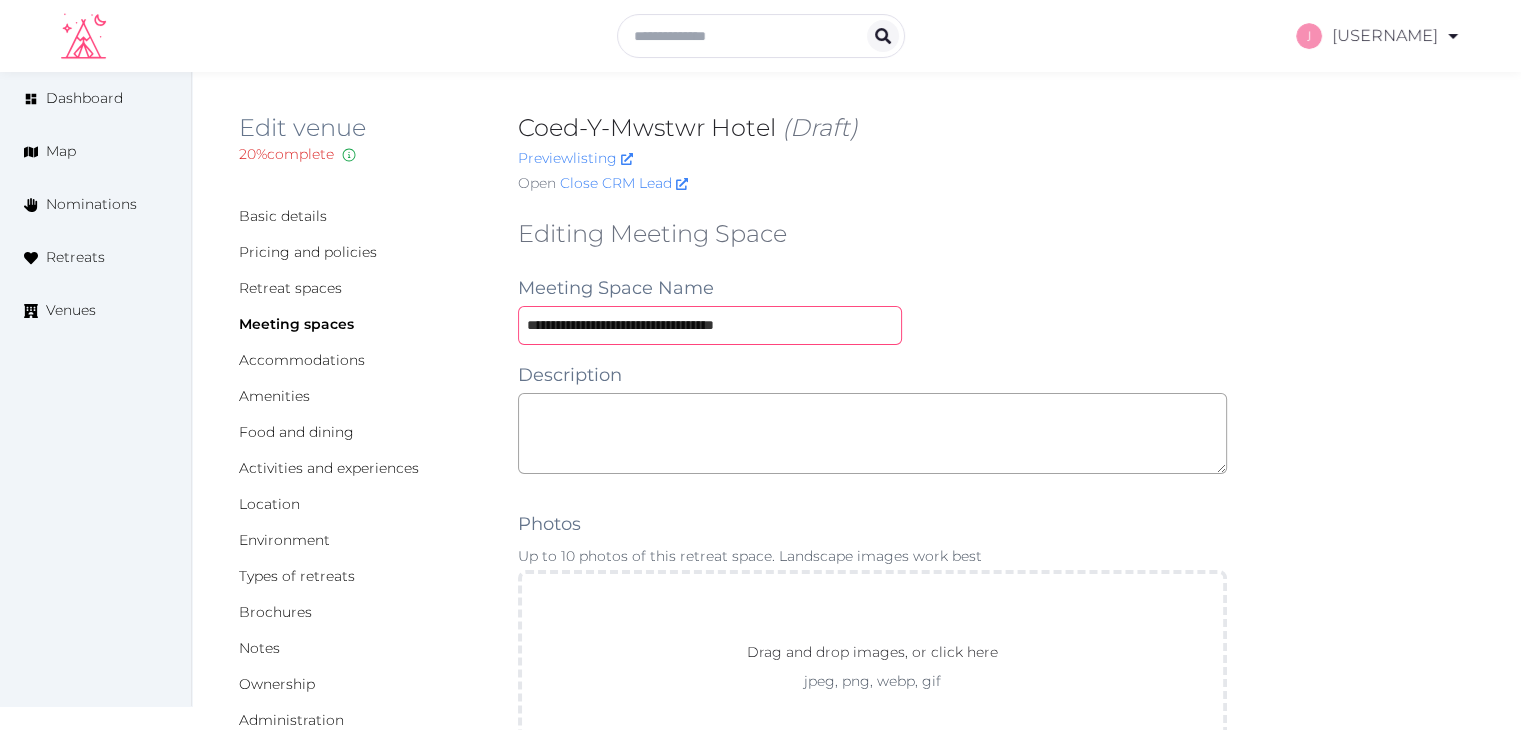 drag, startPoint x: 604, startPoint y: 323, endPoint x: 406, endPoint y: 306, distance: 198.72845 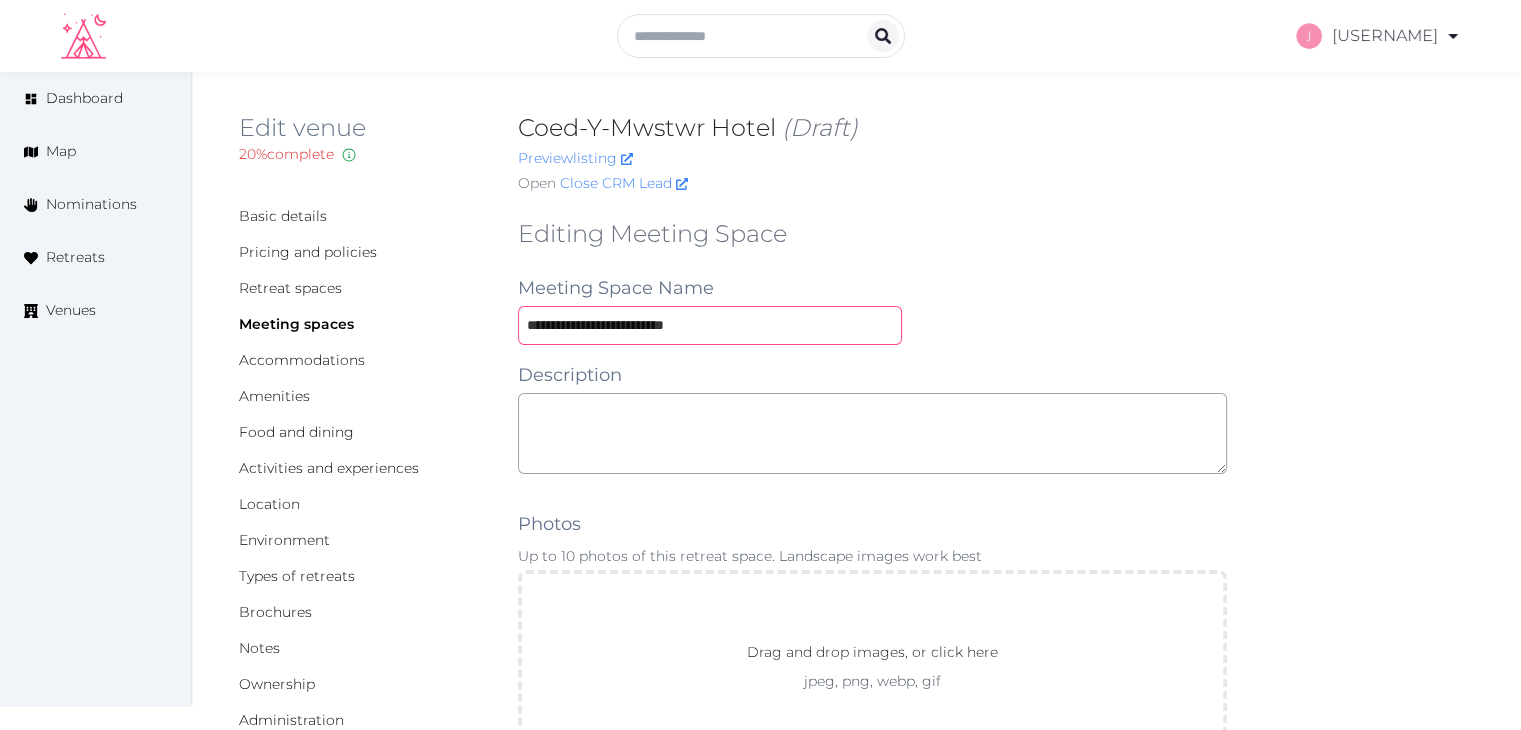 drag, startPoint x: 613, startPoint y: 329, endPoint x: 776, endPoint y: 337, distance: 163.1962 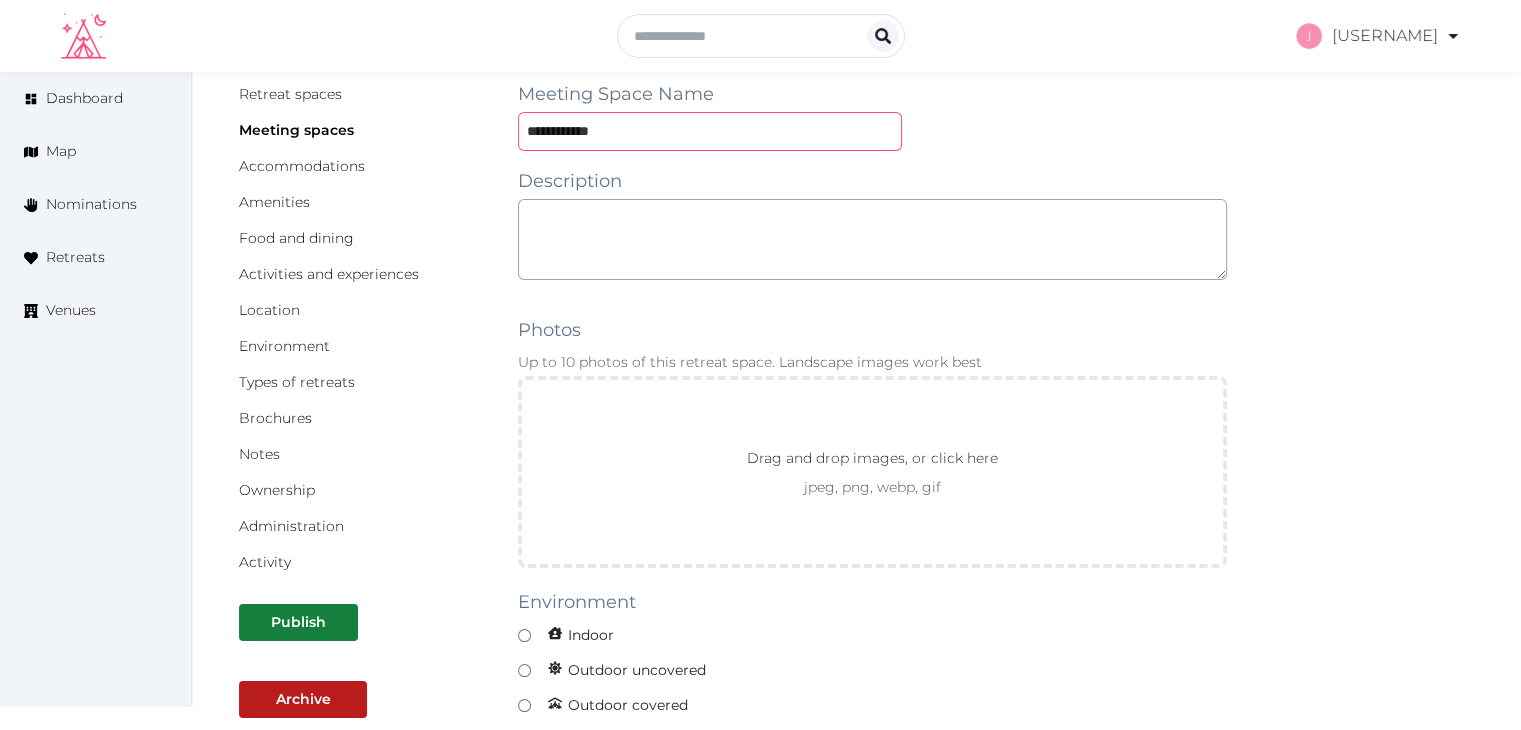 scroll, scrollTop: 600, scrollLeft: 0, axis: vertical 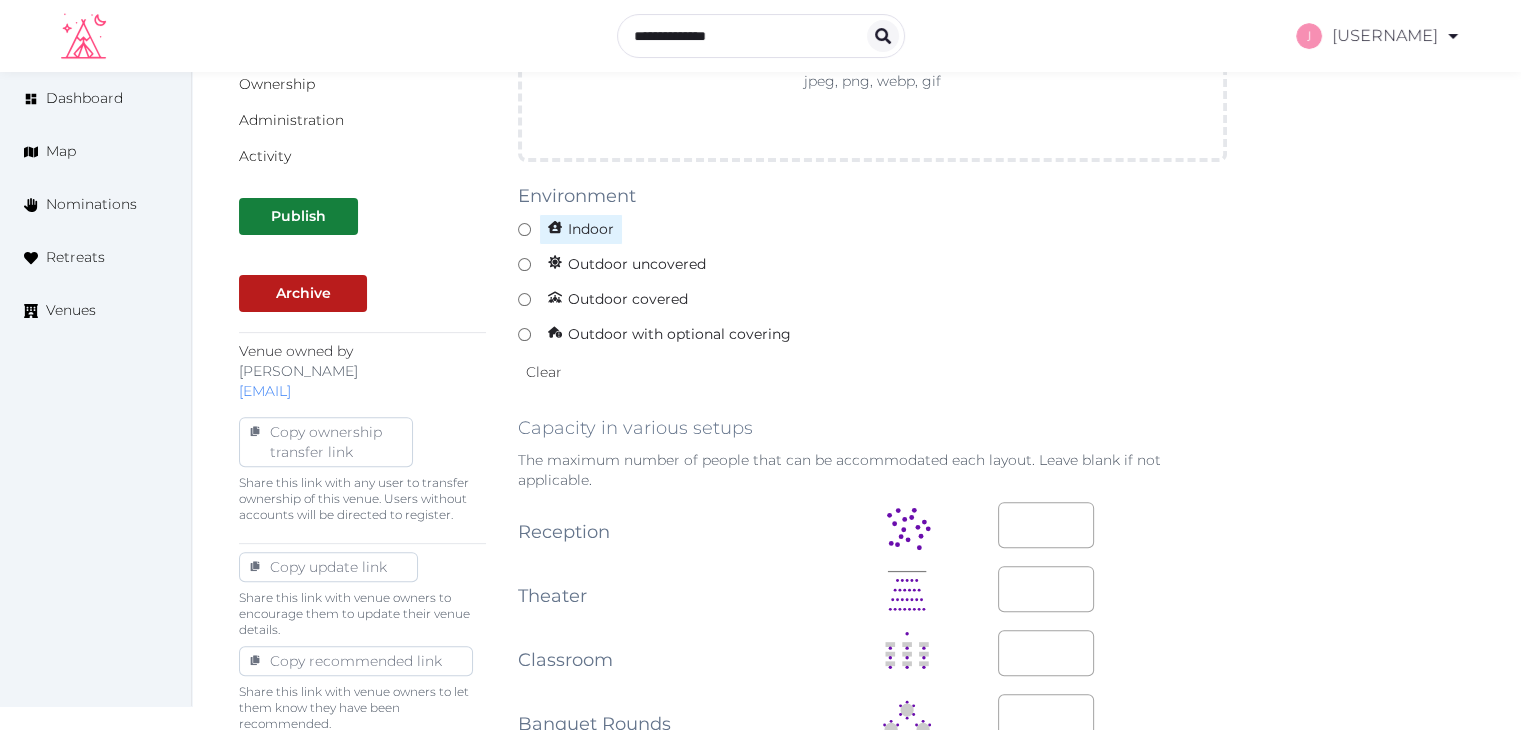 type on "**********" 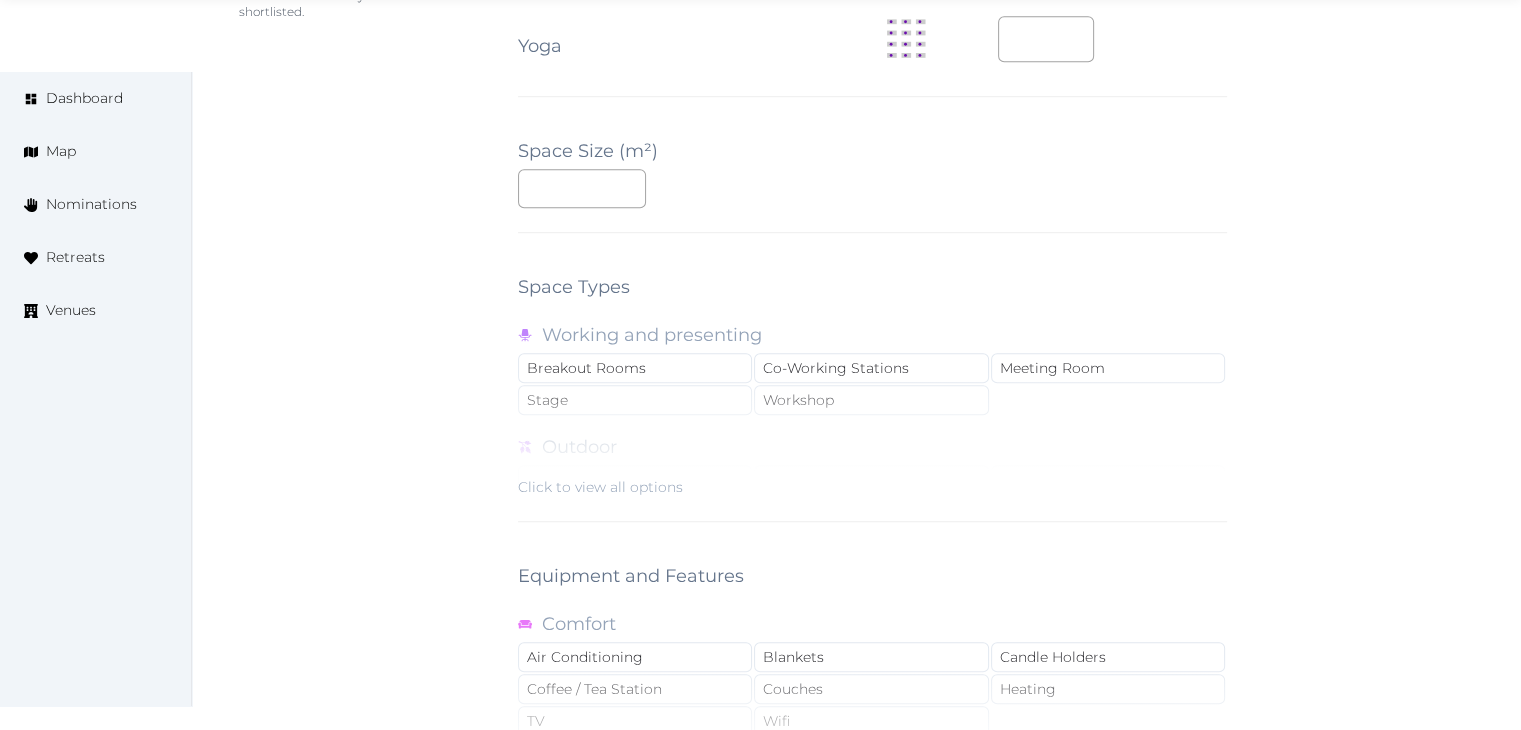 scroll, scrollTop: 1600, scrollLeft: 0, axis: vertical 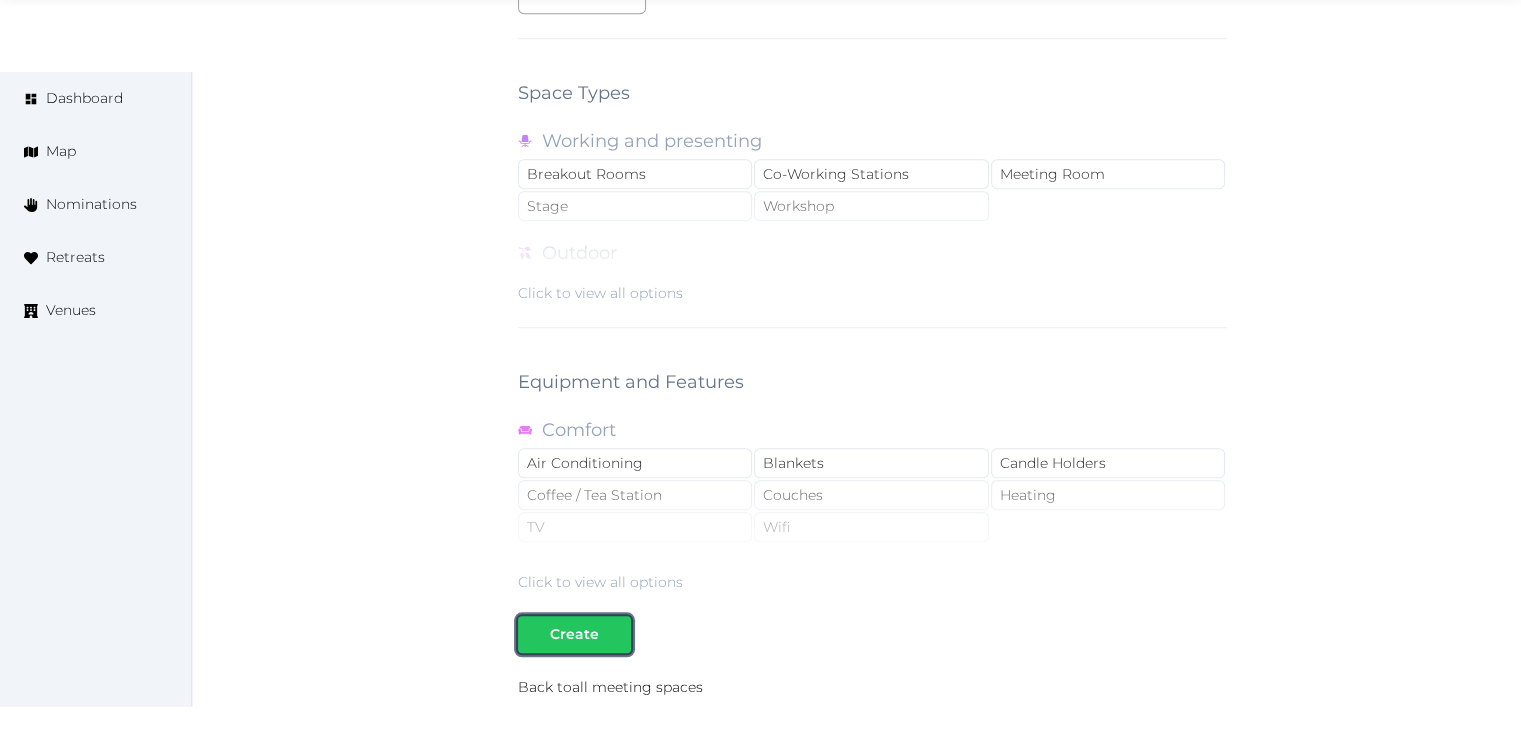 click on "Create" at bounding box center (574, 634) 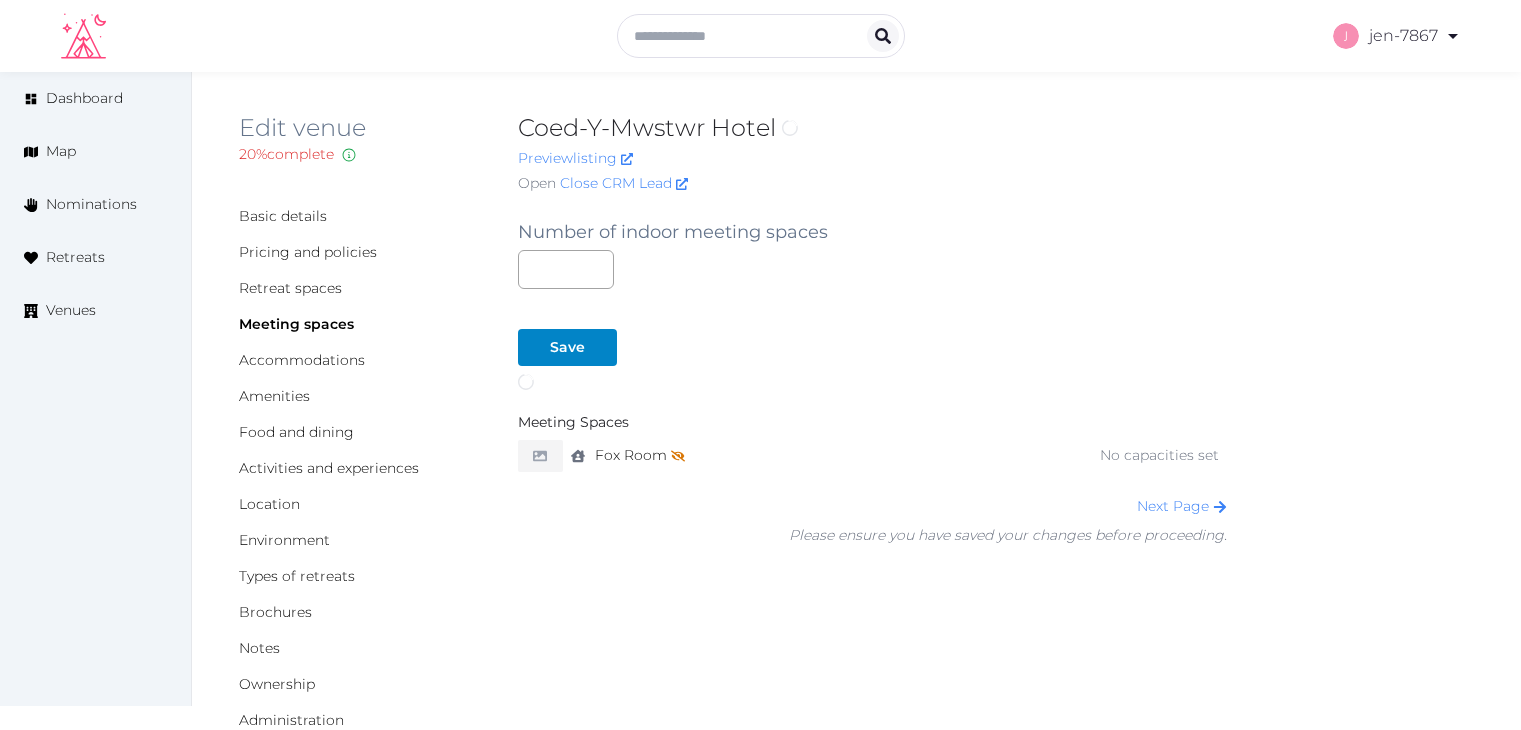 scroll, scrollTop: 0, scrollLeft: 0, axis: both 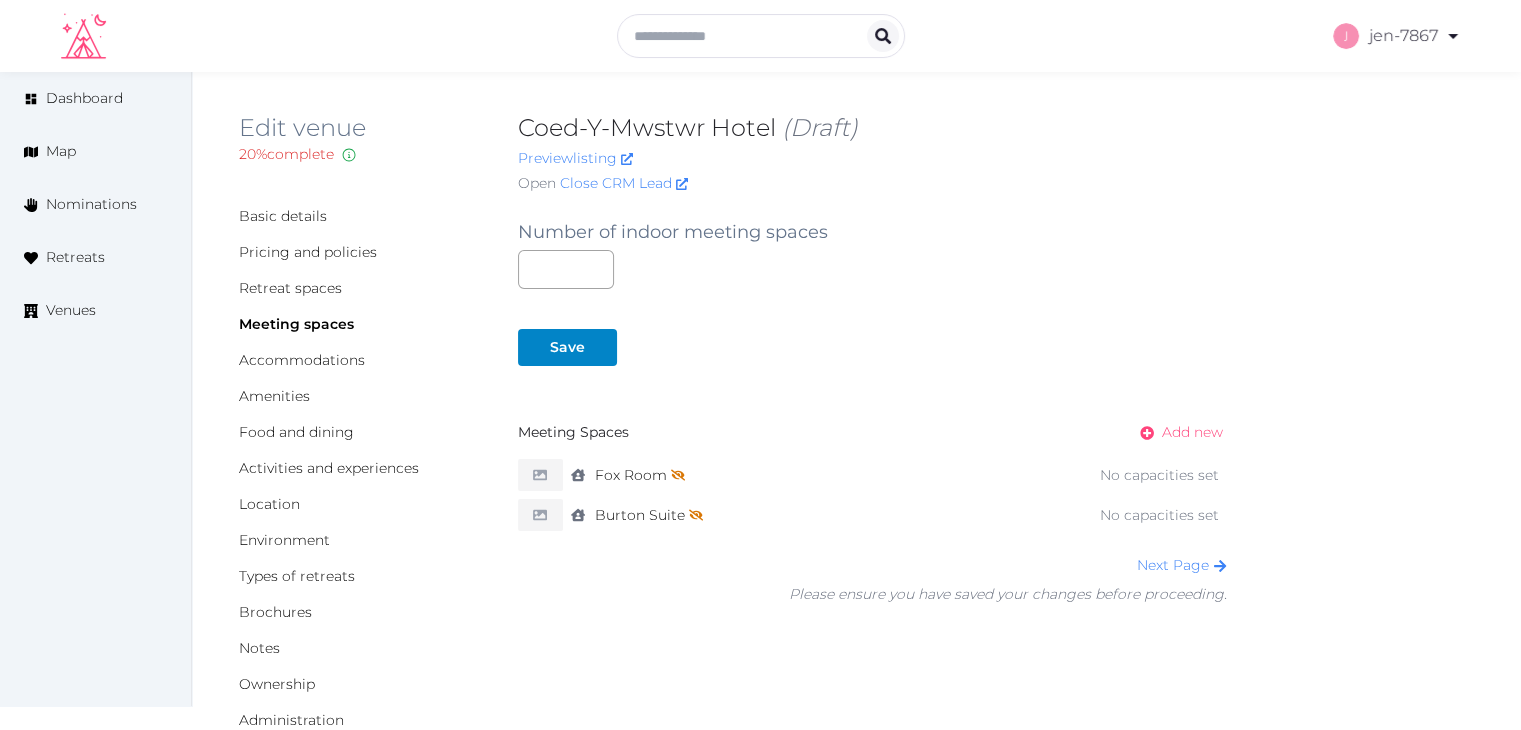 click on "Add new" at bounding box center (1192, 432) 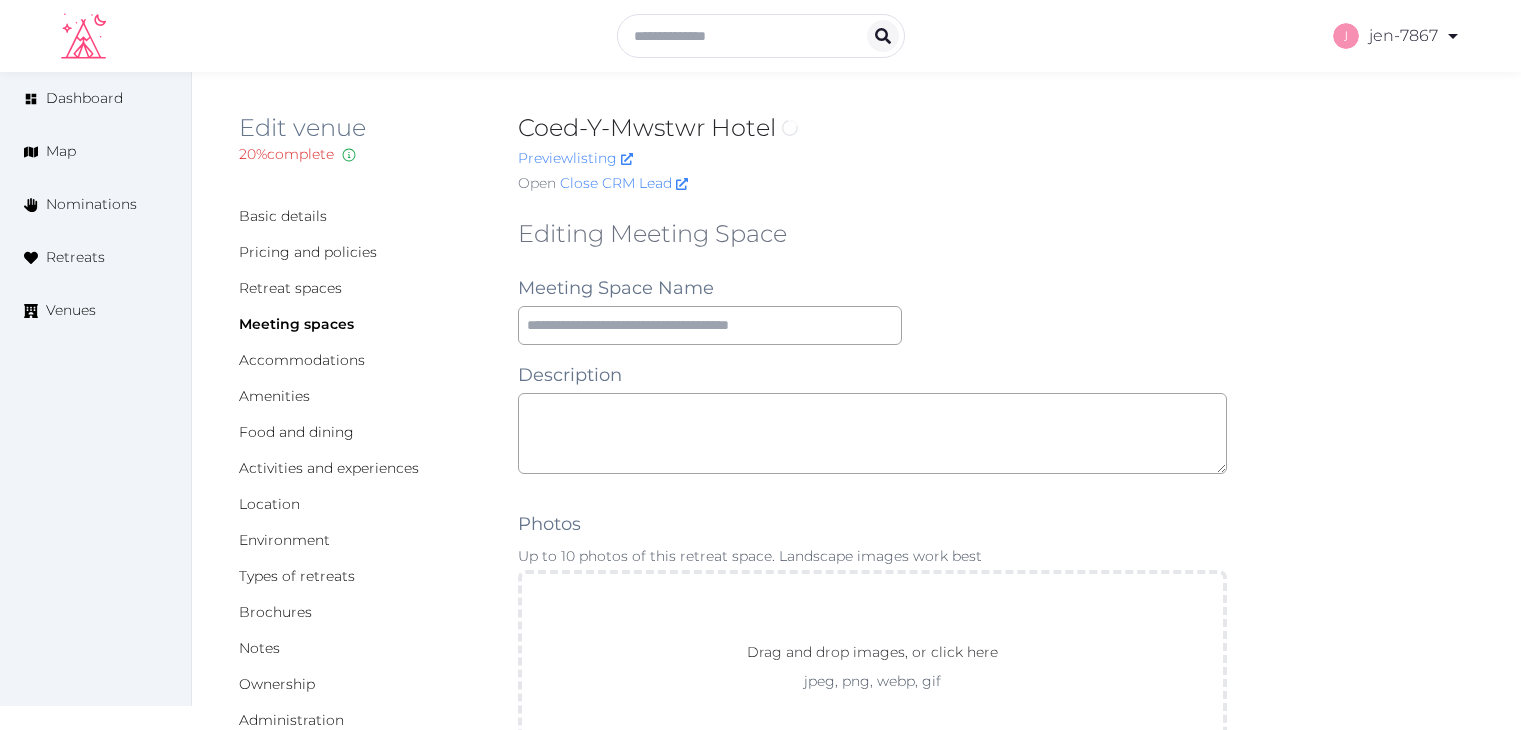 scroll, scrollTop: 0, scrollLeft: 0, axis: both 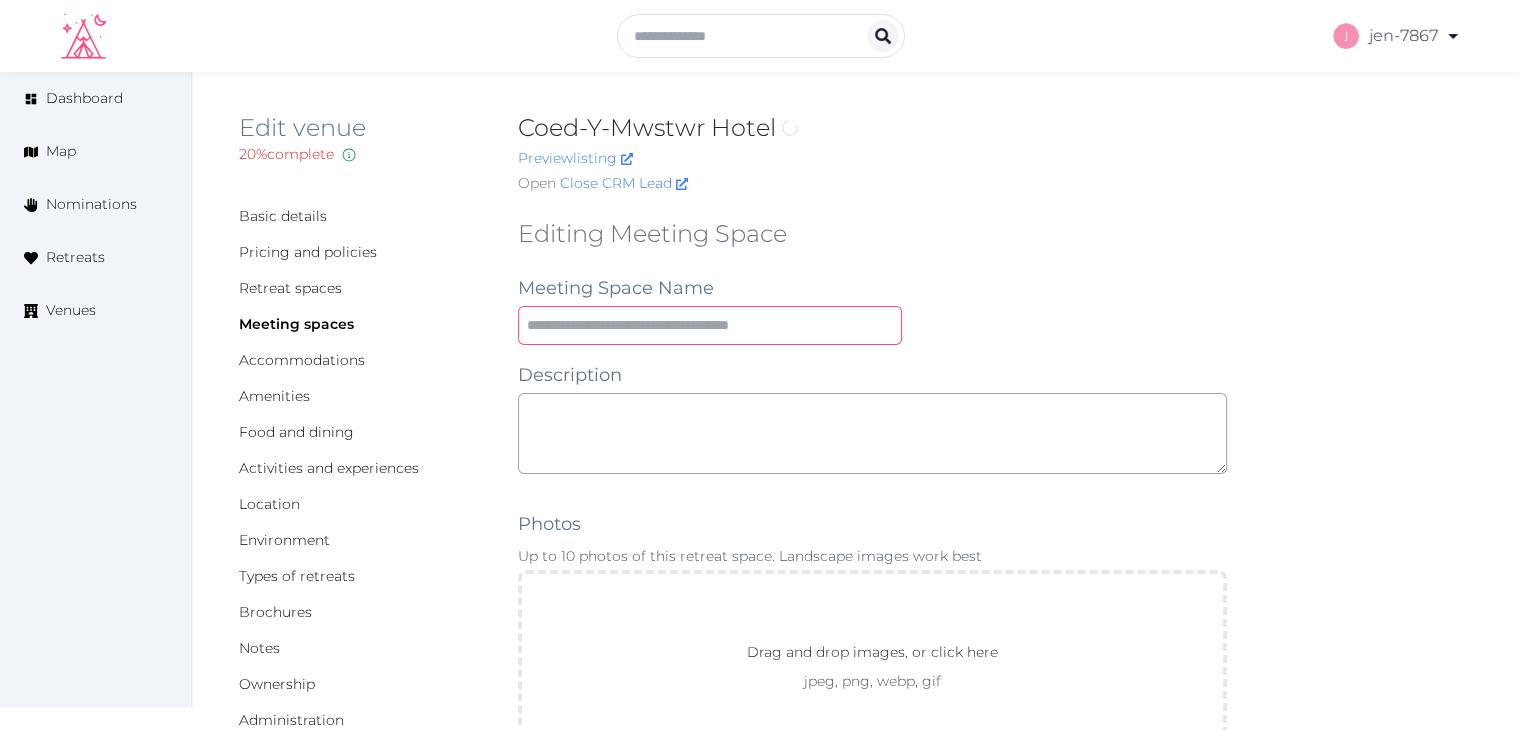 drag, startPoint x: 0, startPoint y: 0, endPoint x: 614, endPoint y: 309, distance: 687.3696 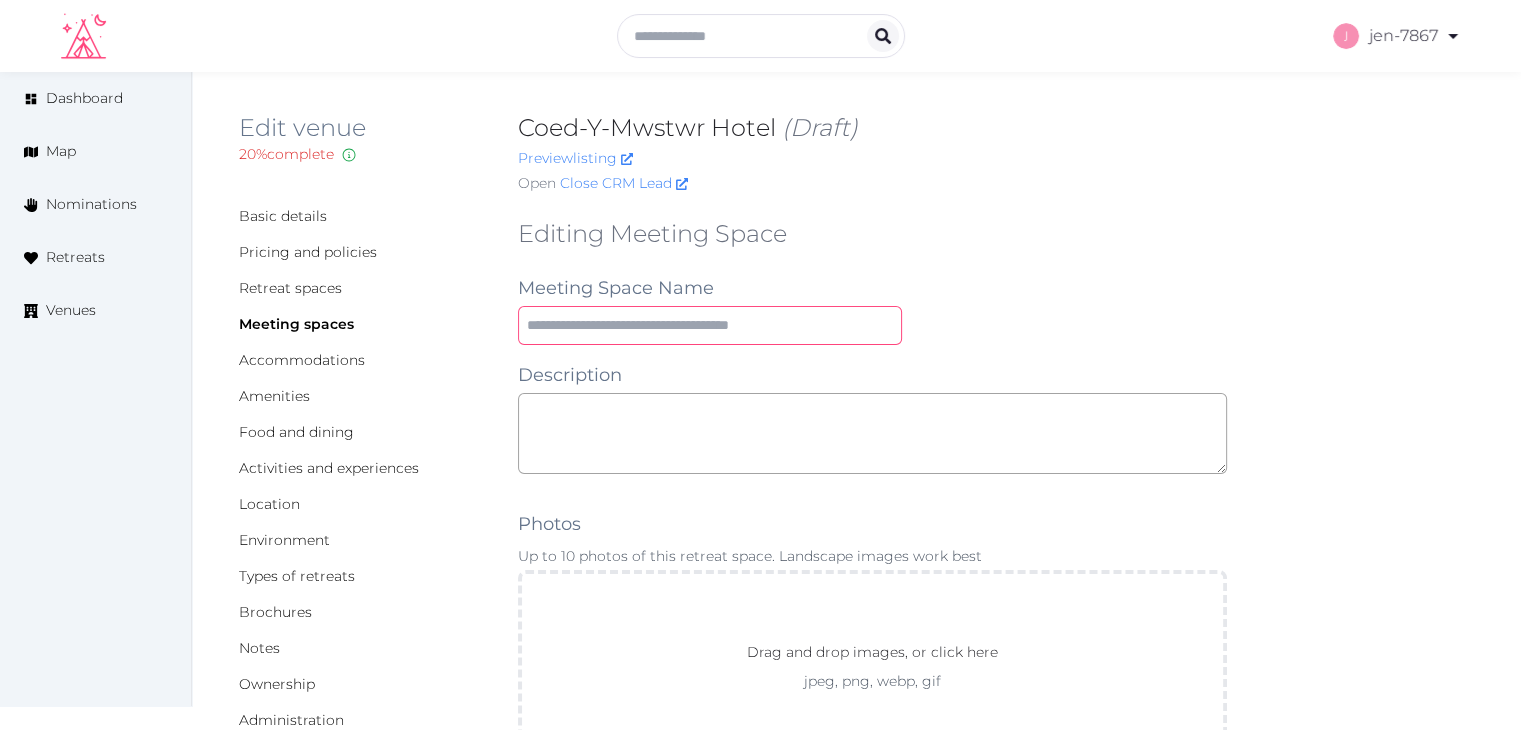 paste on "**********" 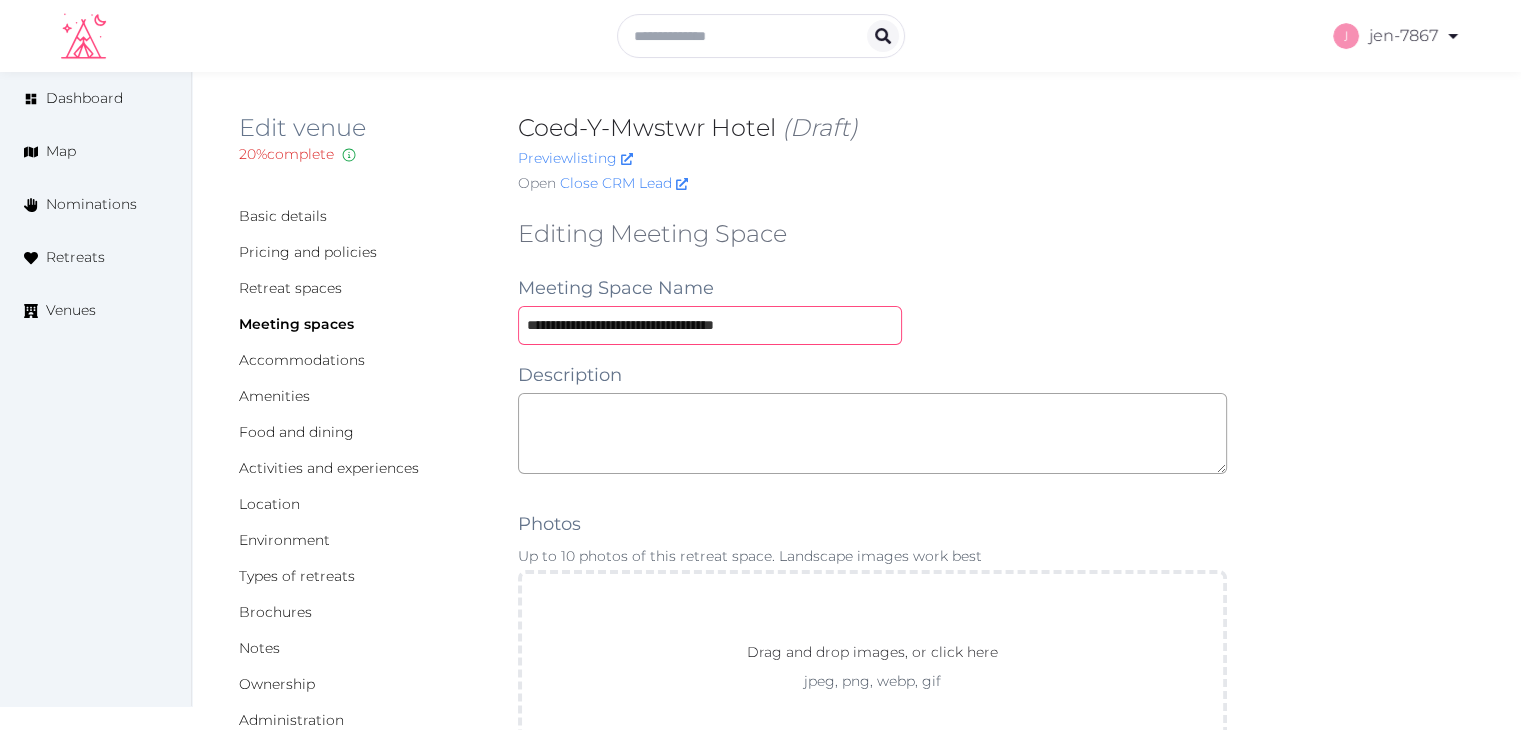 drag, startPoint x: 708, startPoint y: 326, endPoint x: 468, endPoint y: 325, distance: 240.00209 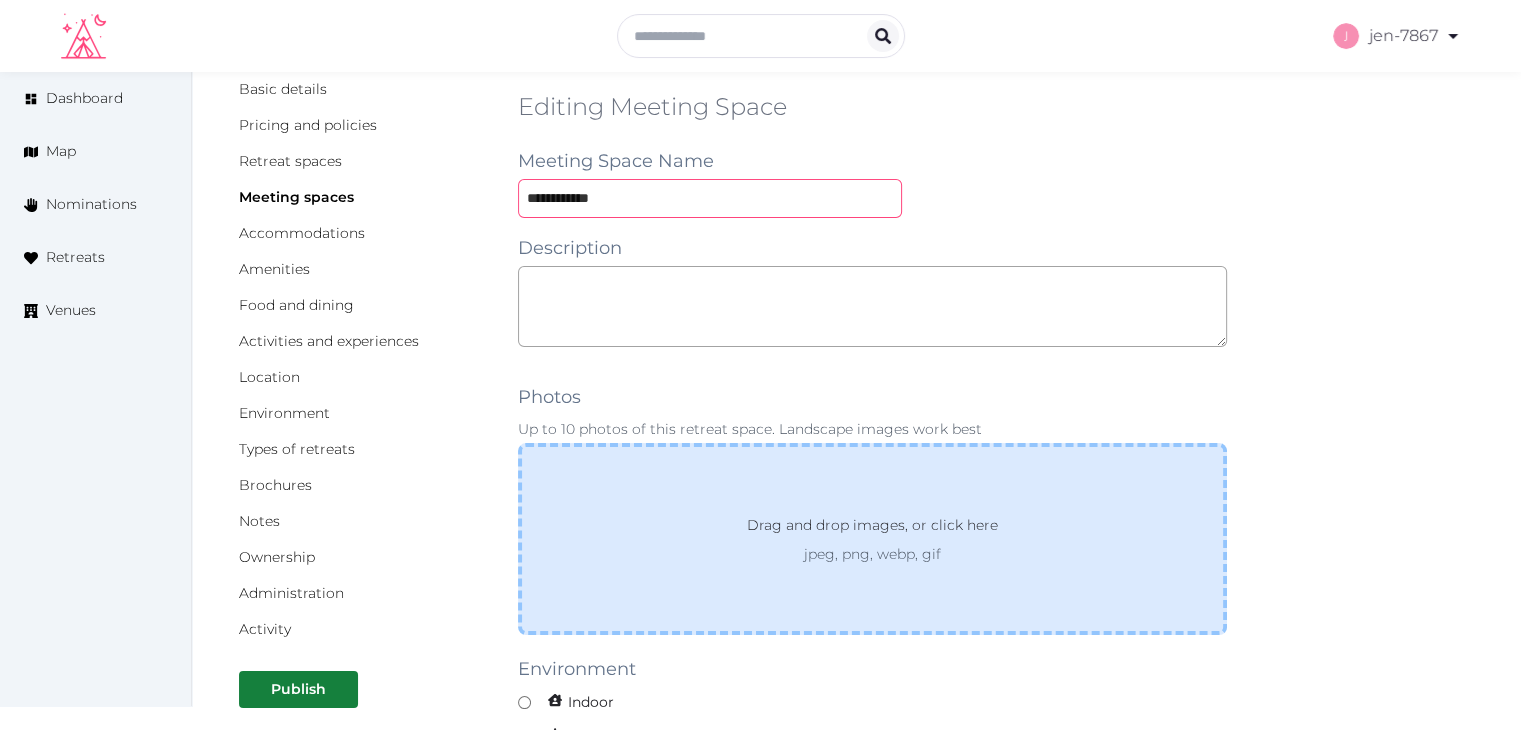 scroll, scrollTop: 300, scrollLeft: 0, axis: vertical 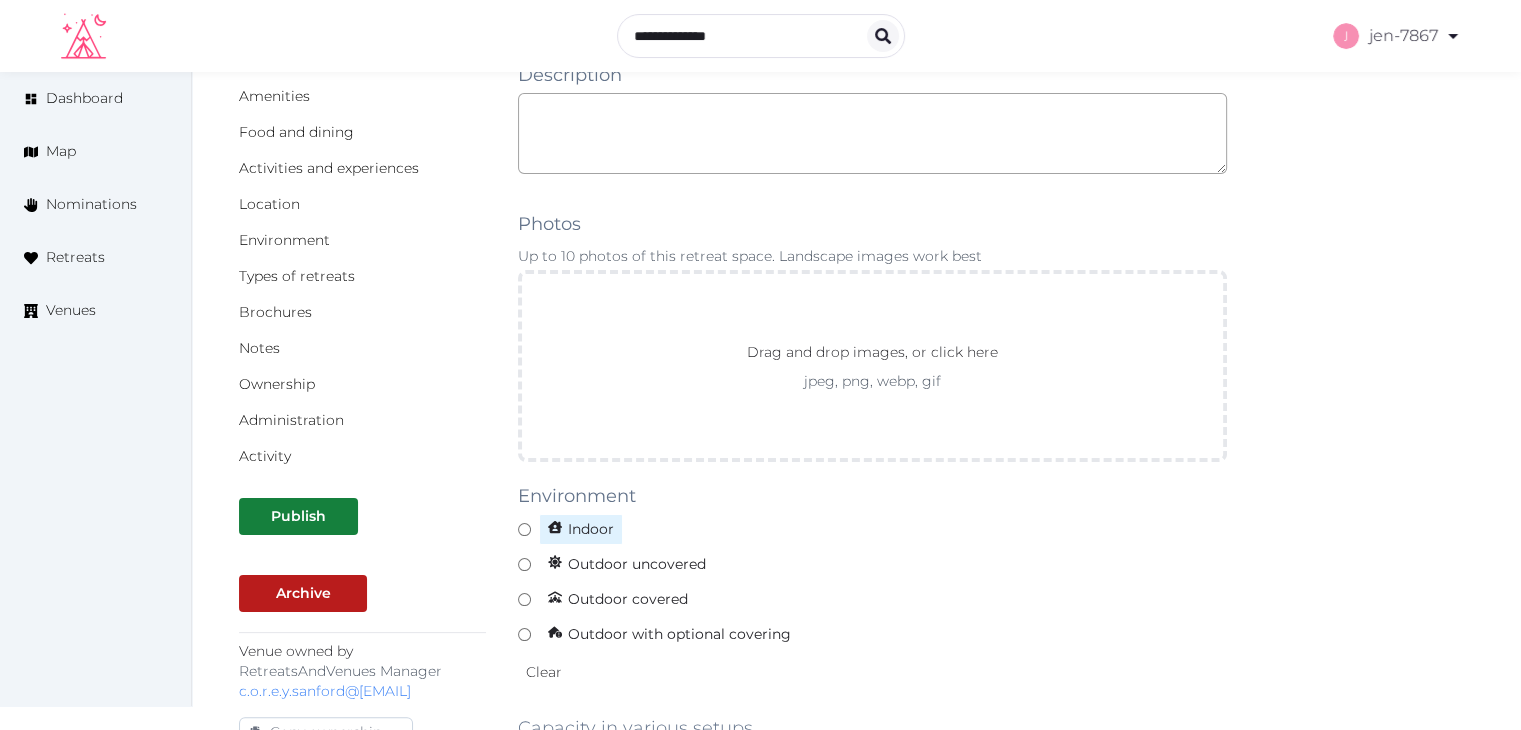 type on "**********" 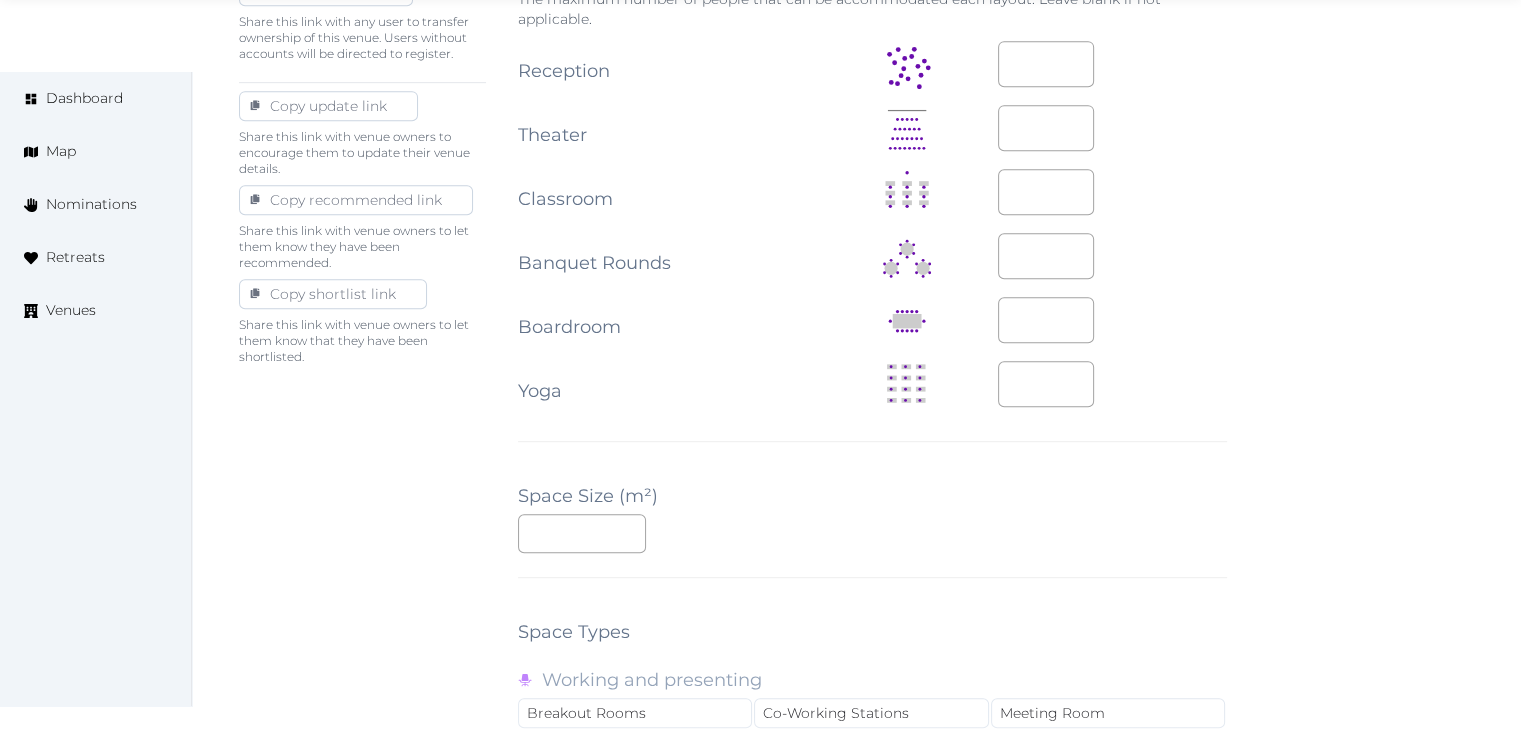 scroll, scrollTop: 1100, scrollLeft: 0, axis: vertical 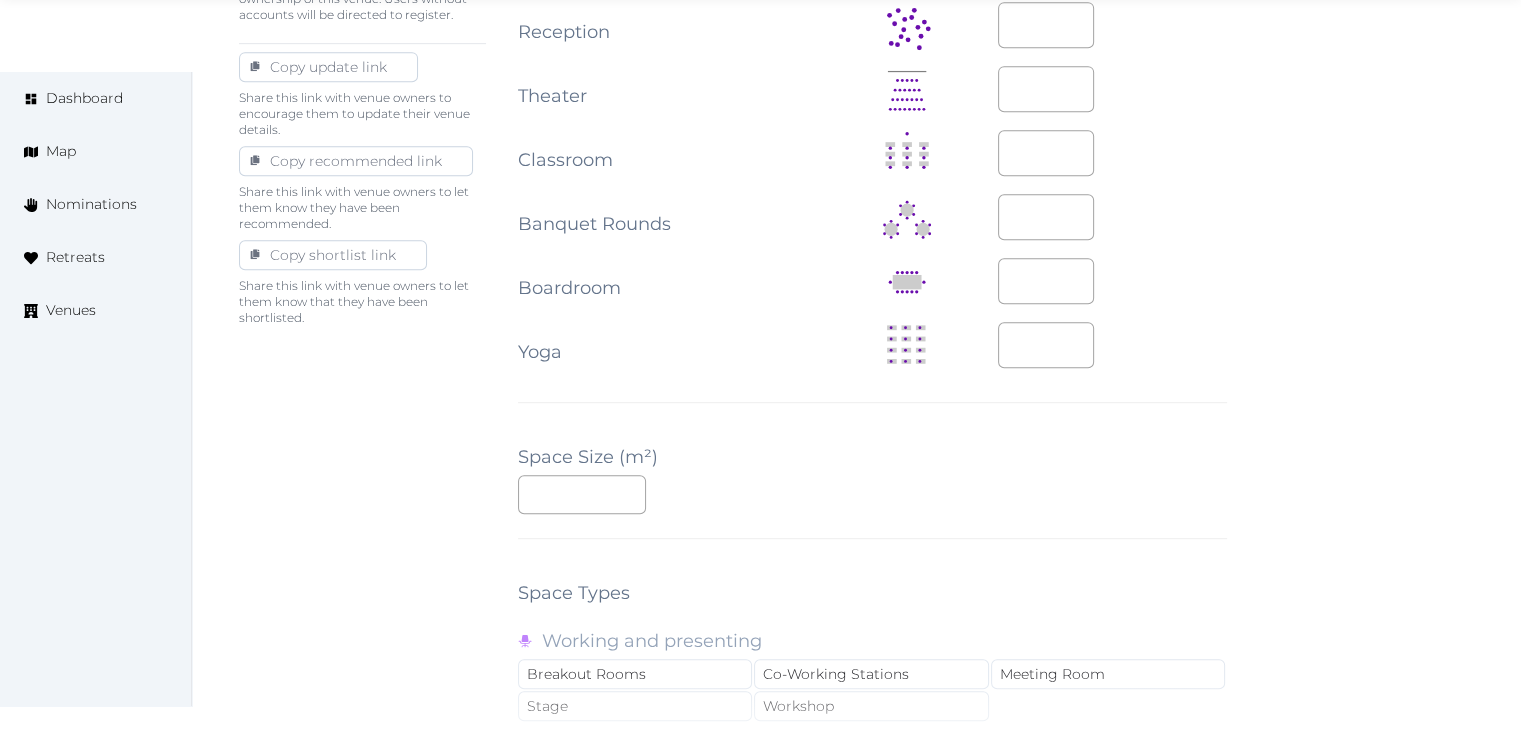 click on "**********" at bounding box center (872, 246) 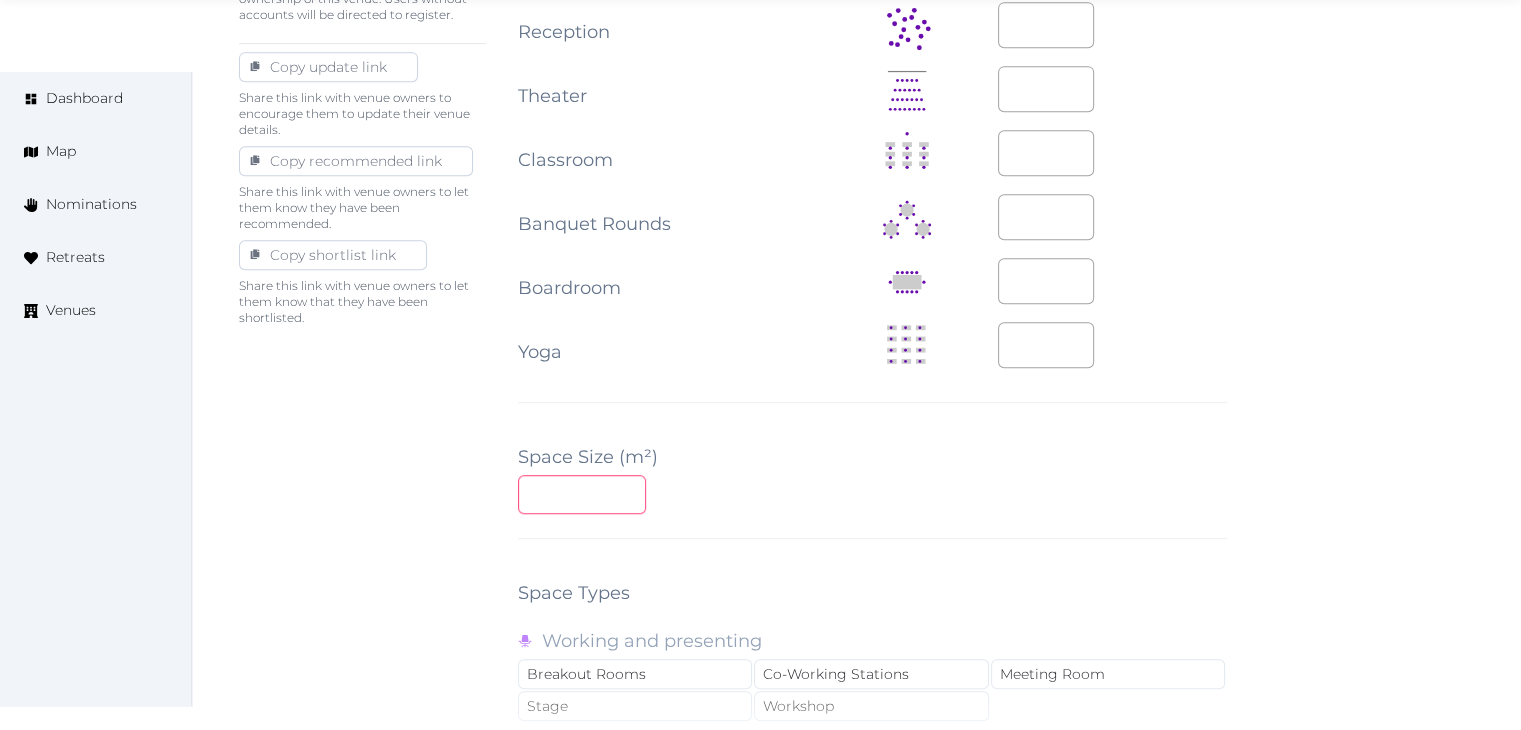 click at bounding box center [582, 494] 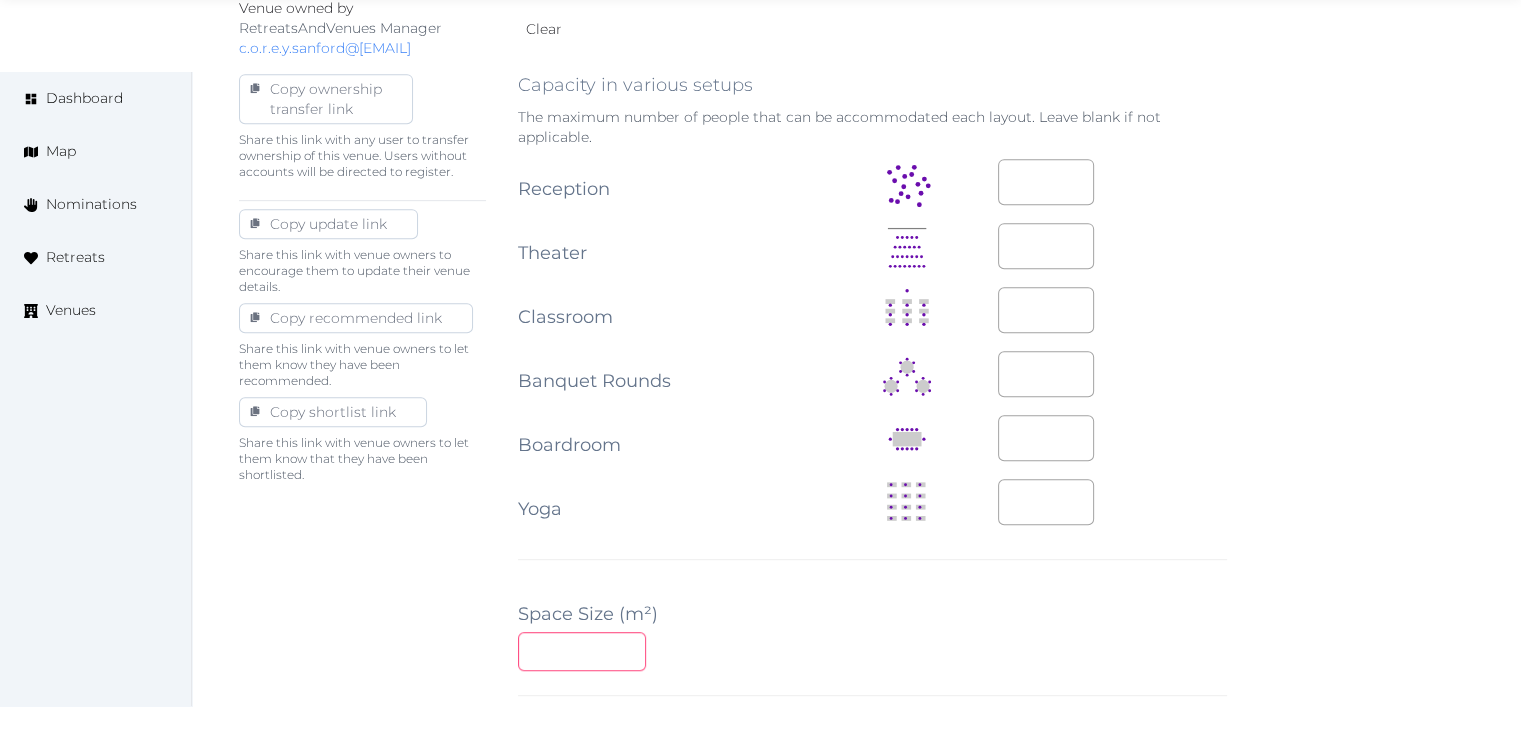 scroll, scrollTop: 900, scrollLeft: 0, axis: vertical 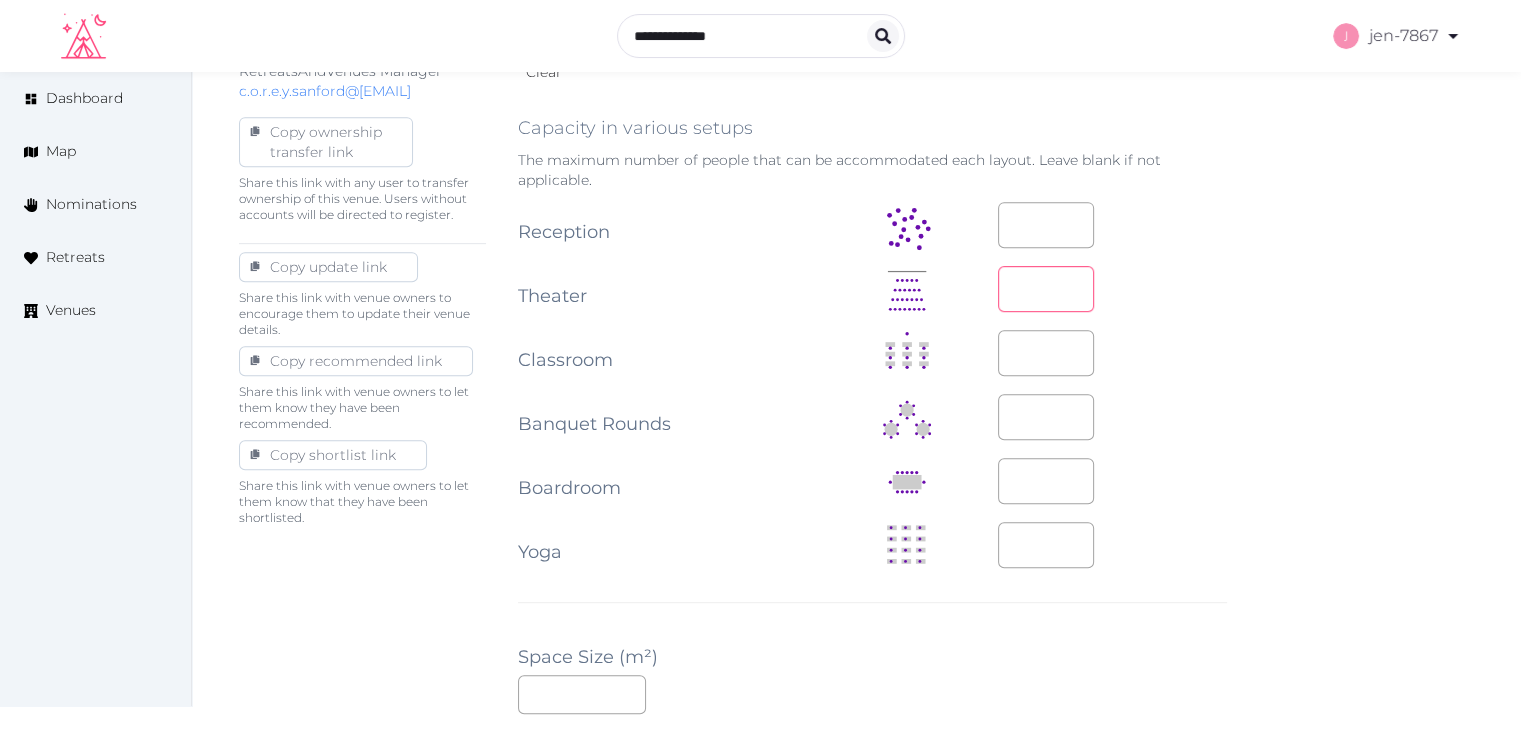 click at bounding box center [1046, 289] 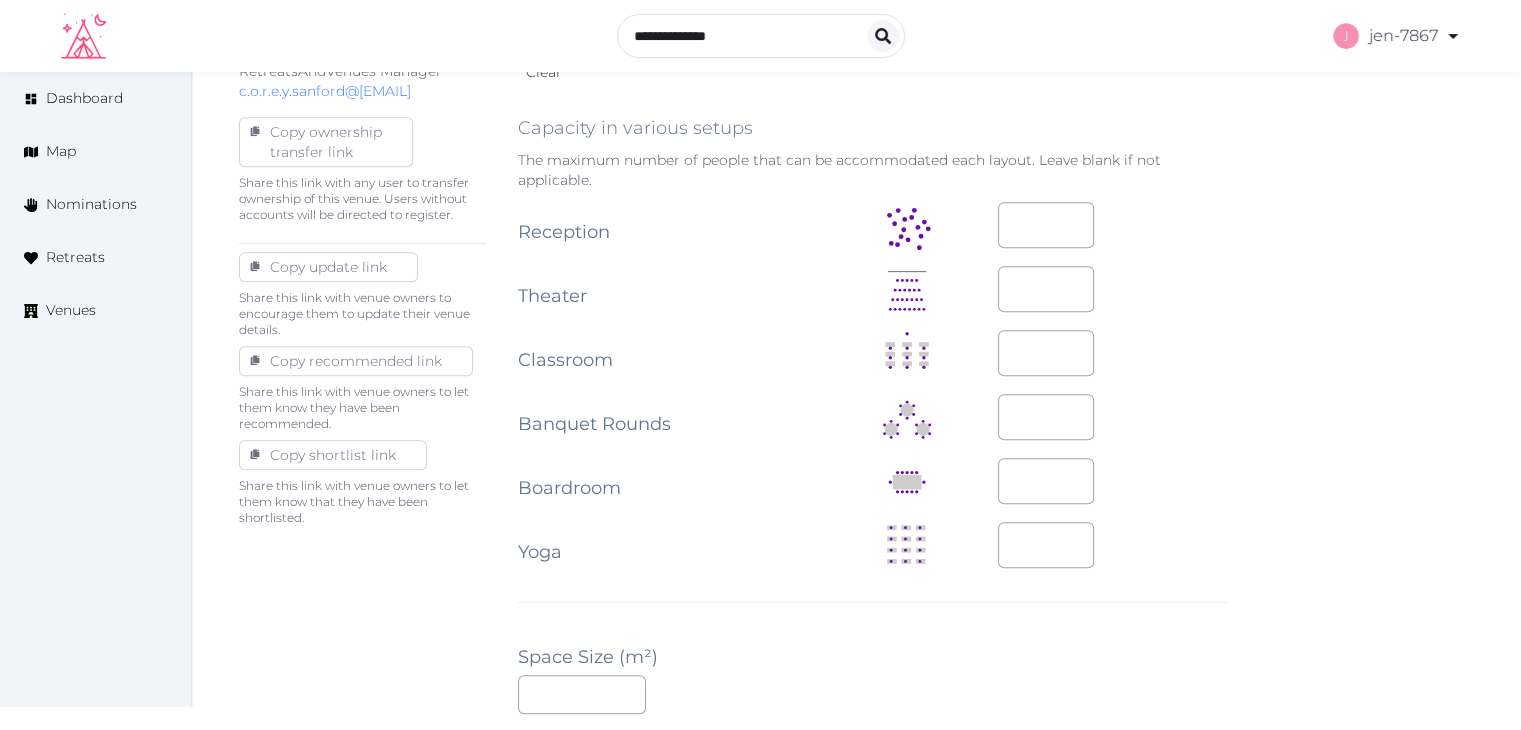 click on "**********" at bounding box center [856, 446] 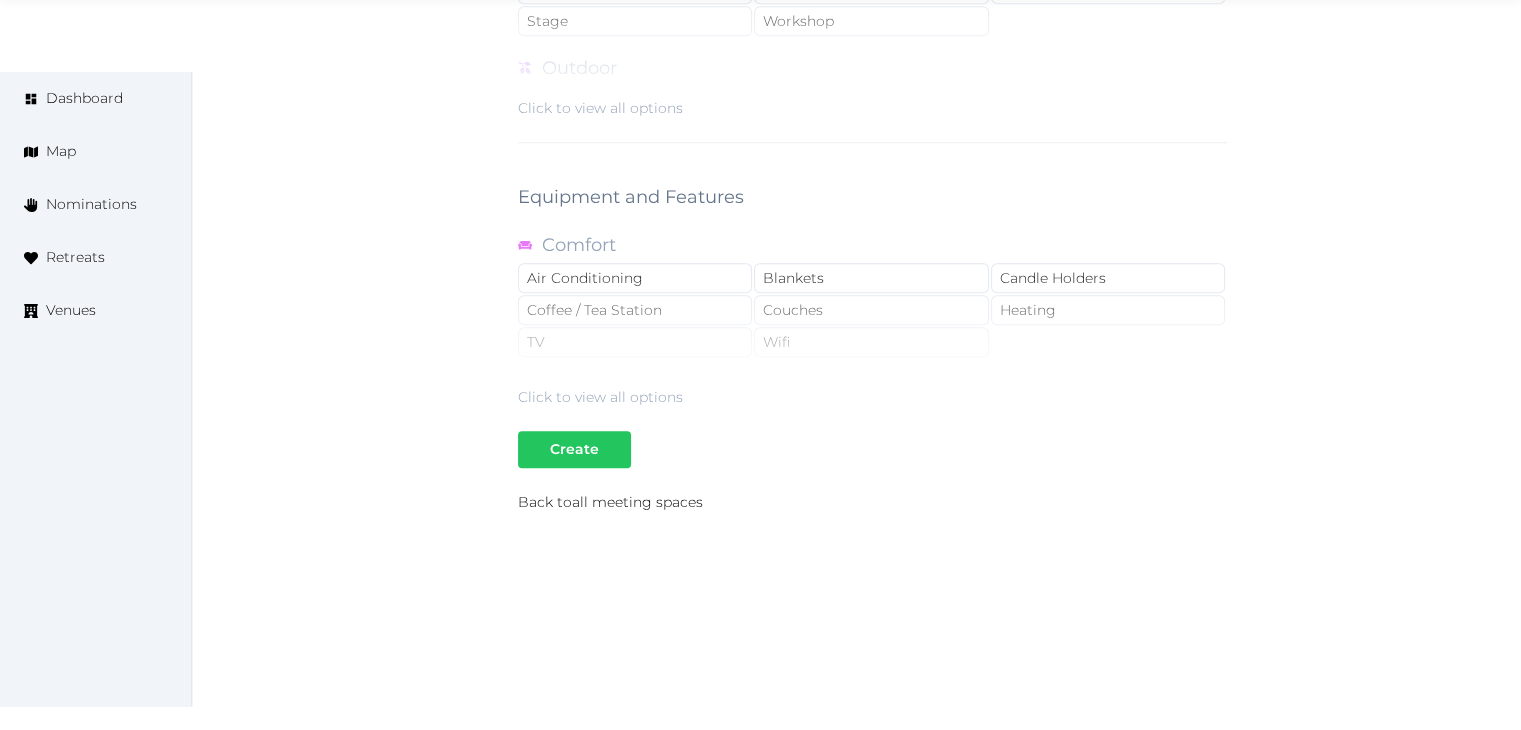scroll, scrollTop: 1788, scrollLeft: 0, axis: vertical 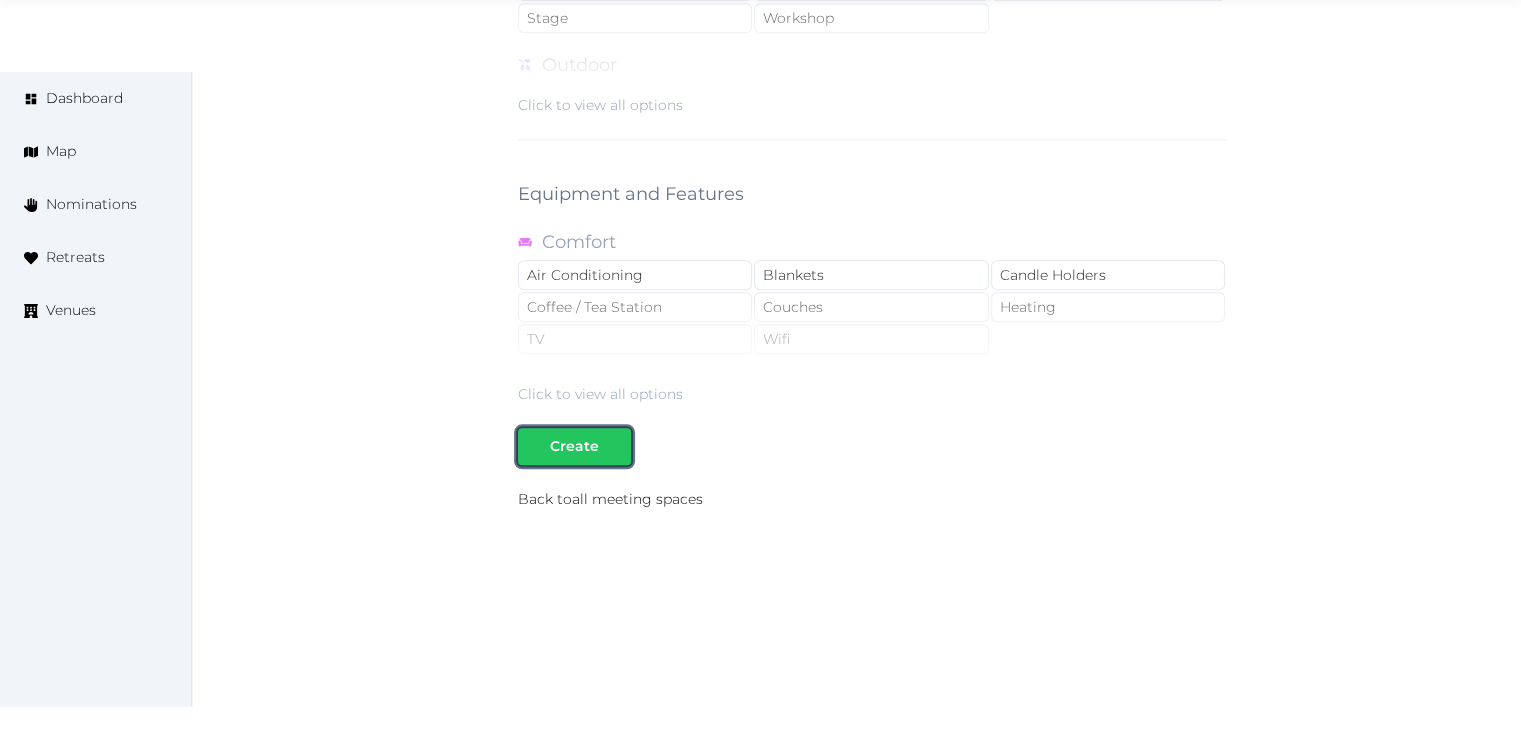click on "Create" at bounding box center (574, 446) 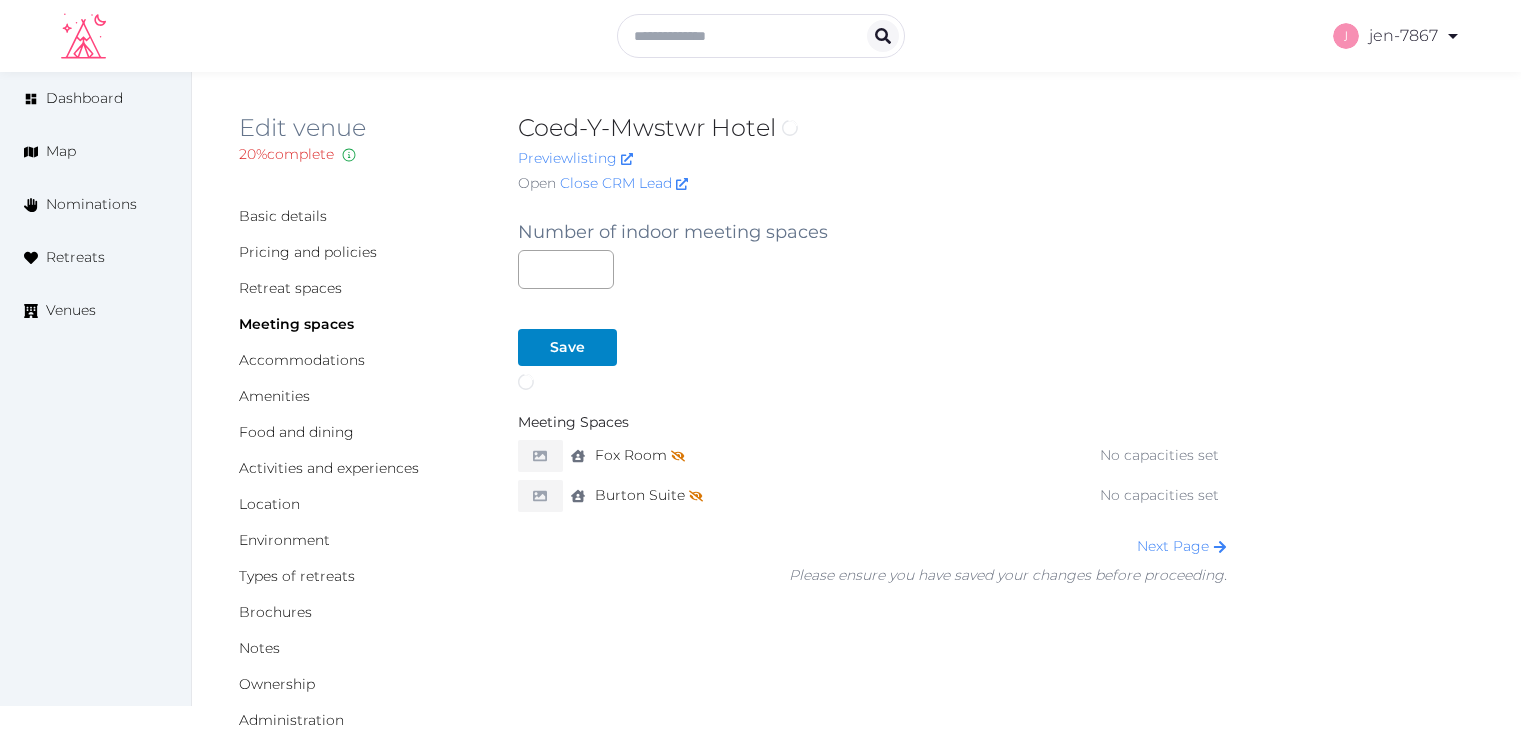 scroll, scrollTop: 0, scrollLeft: 0, axis: both 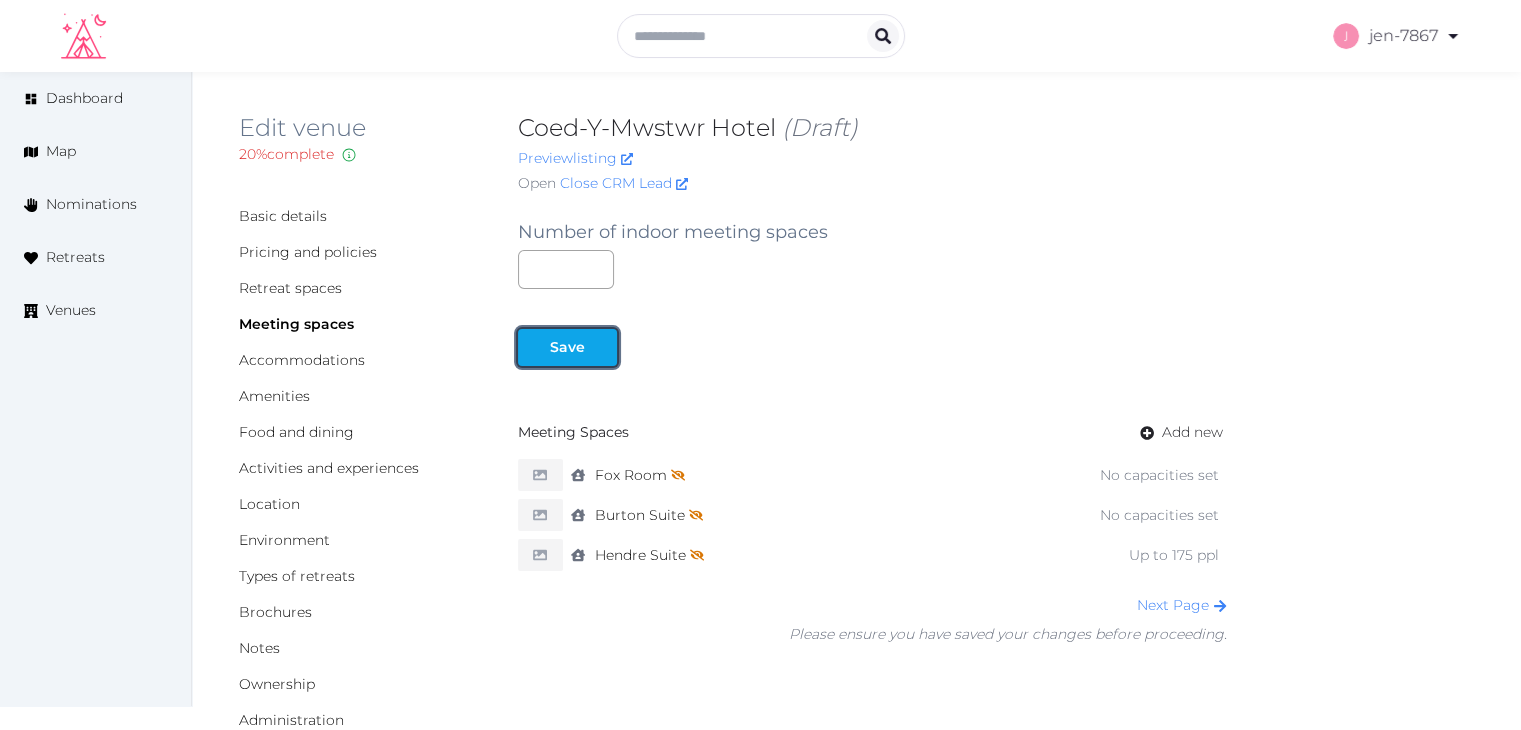 click on "Save" at bounding box center (567, 347) 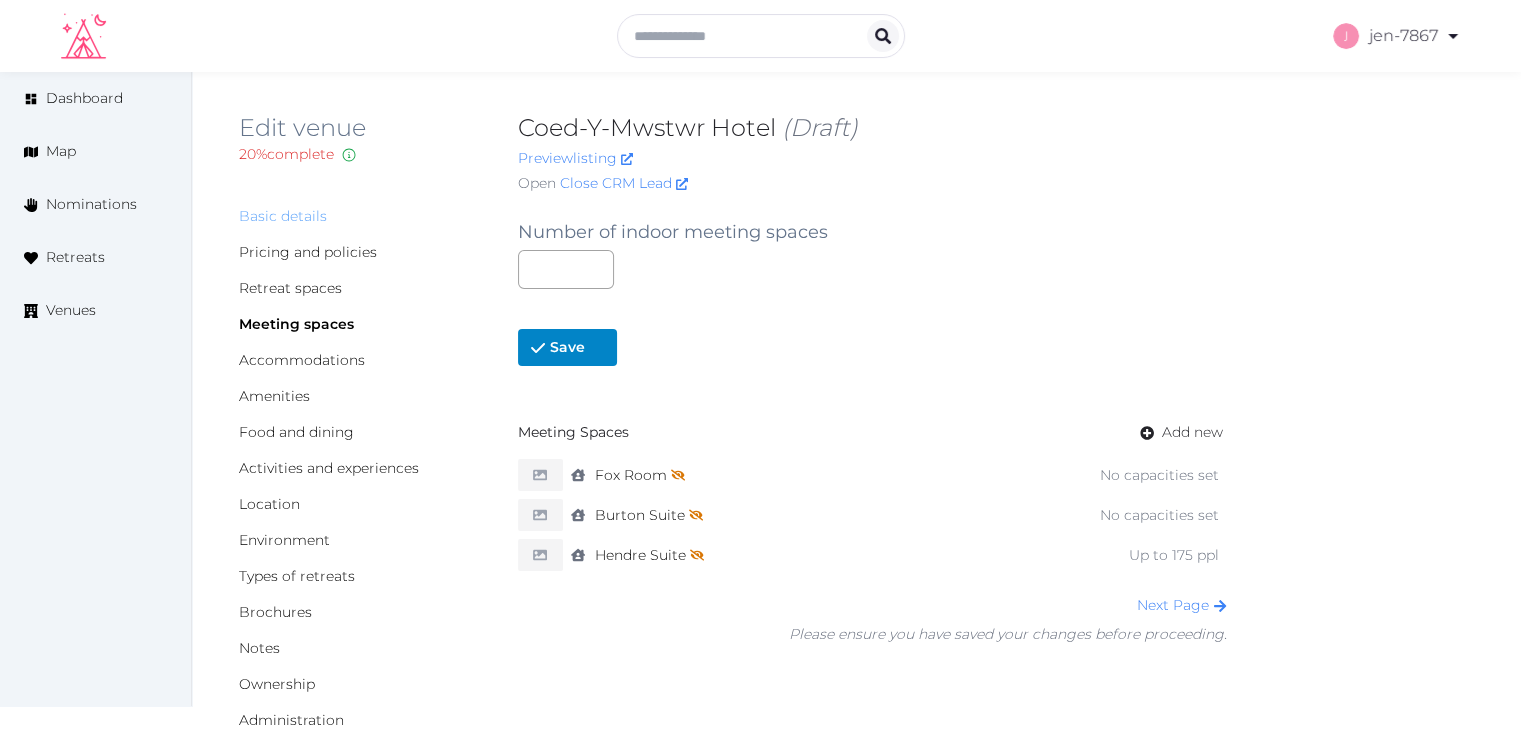click on "Basic details" at bounding box center (283, 216) 